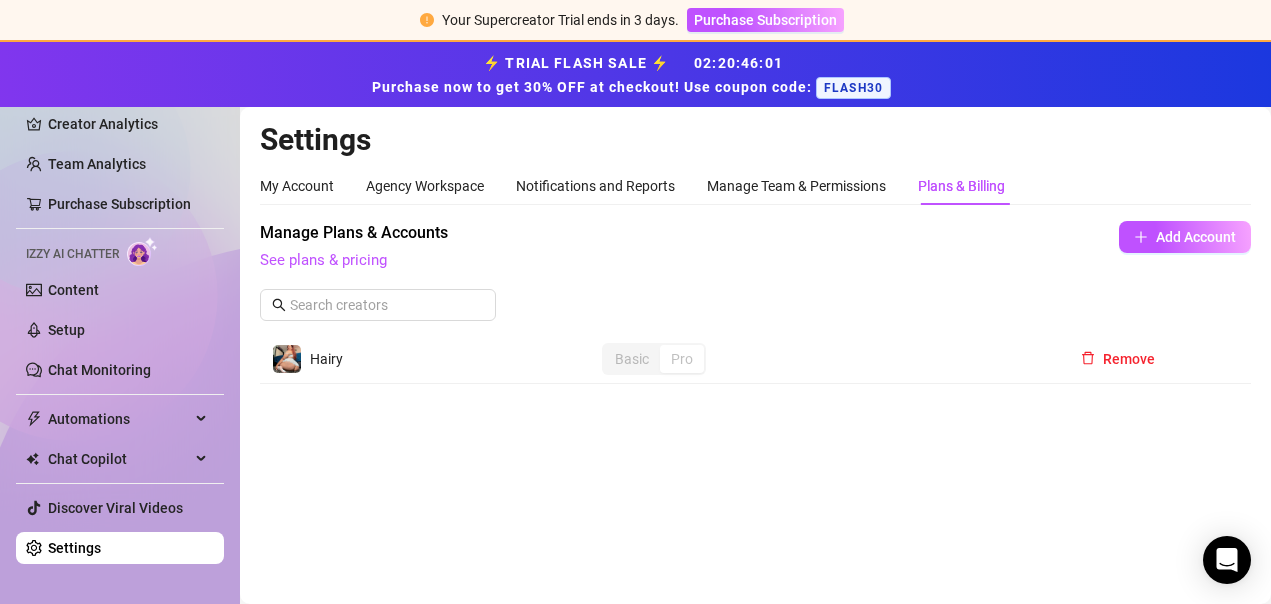 scroll, scrollTop: 0, scrollLeft: 0, axis: both 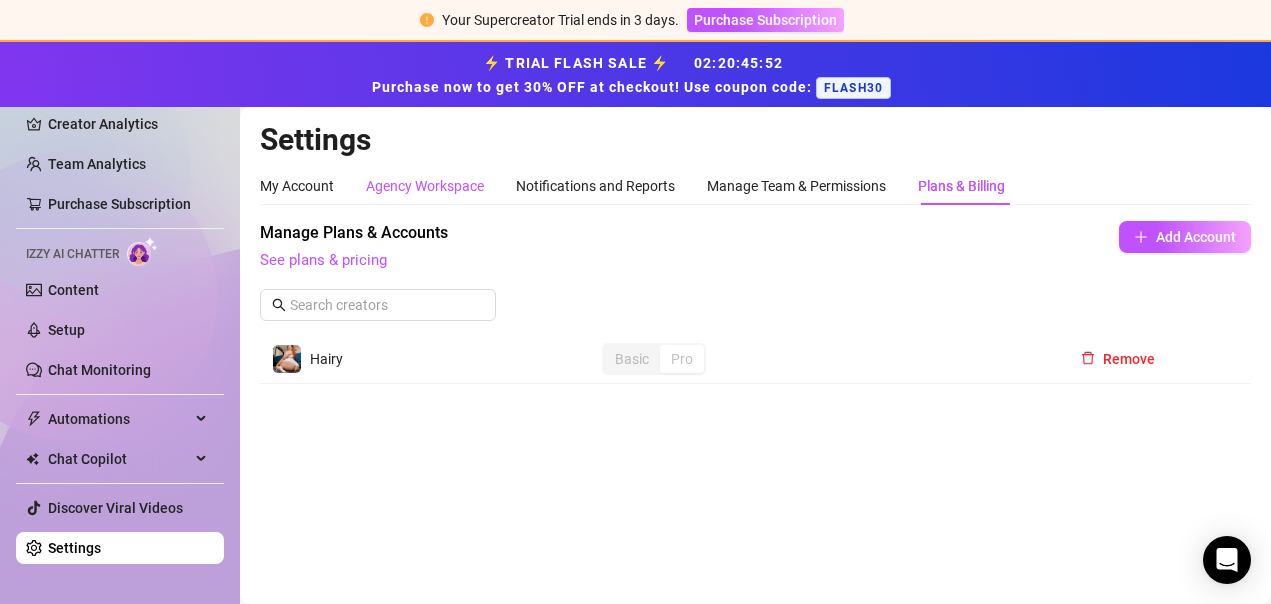 click on "Agency Workspace" at bounding box center [425, 186] 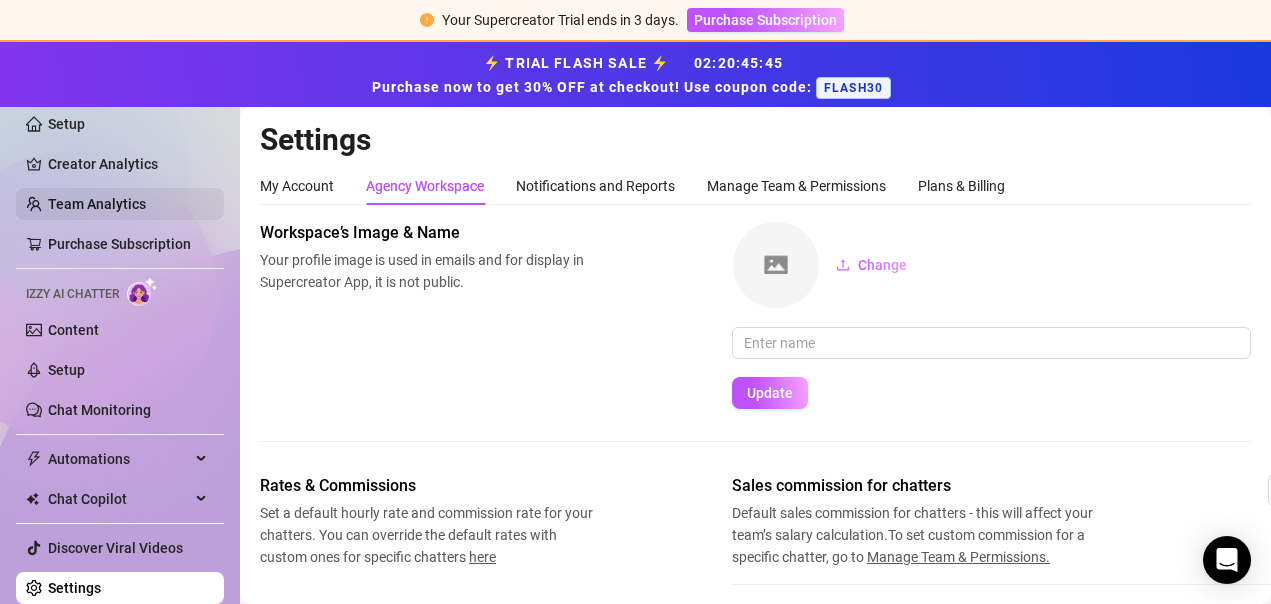 click on "Team Analytics" at bounding box center [97, 204] 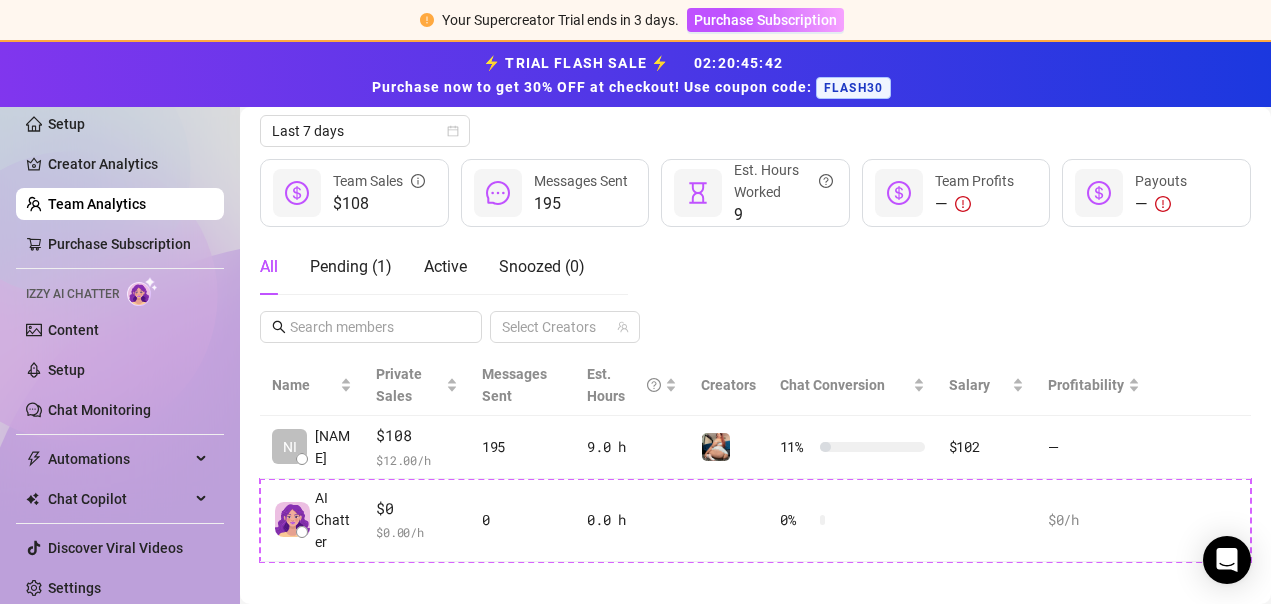 scroll, scrollTop: 284, scrollLeft: 0, axis: vertical 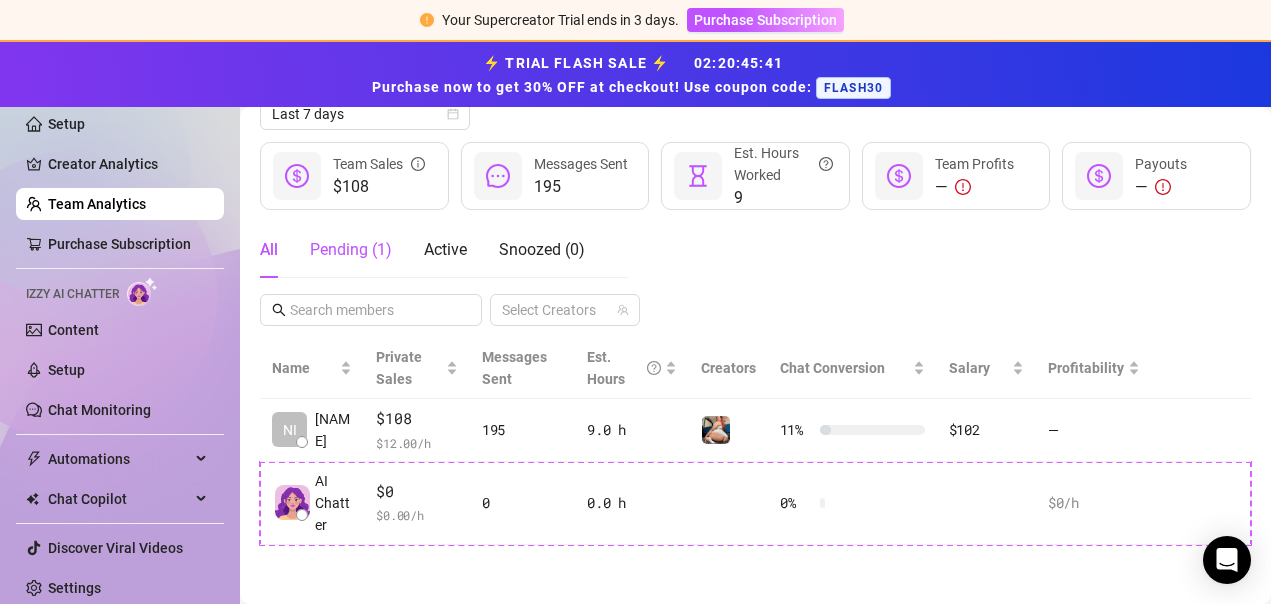 click on "Pending ( 1 )" at bounding box center [351, 250] 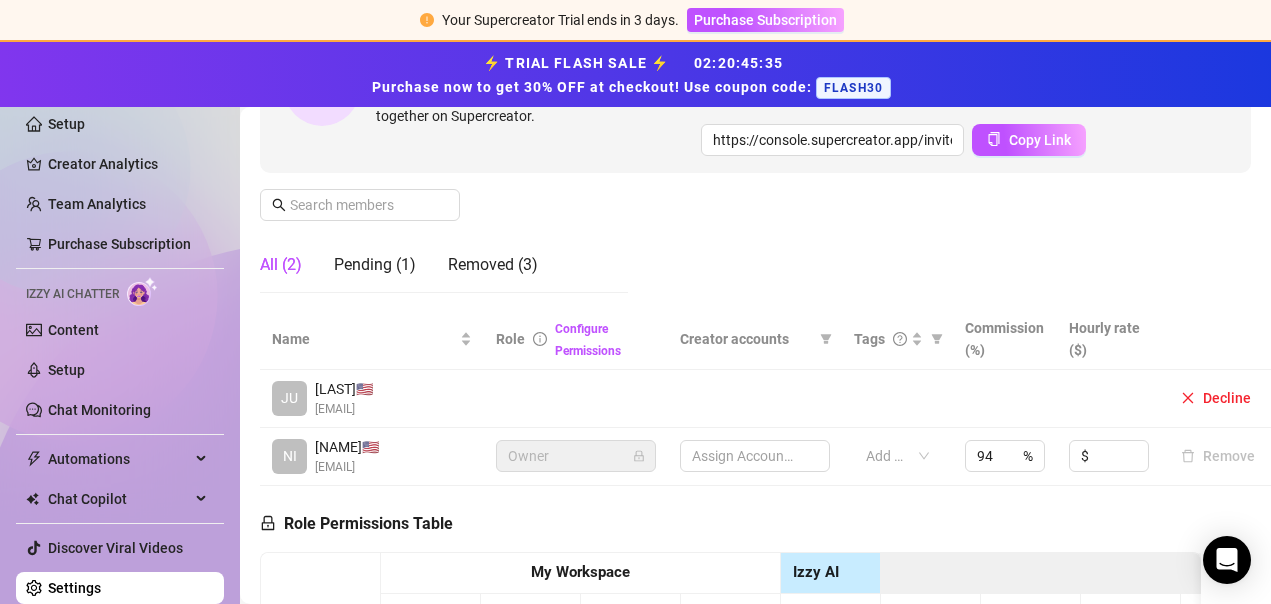 scroll, scrollTop: 284, scrollLeft: 0, axis: vertical 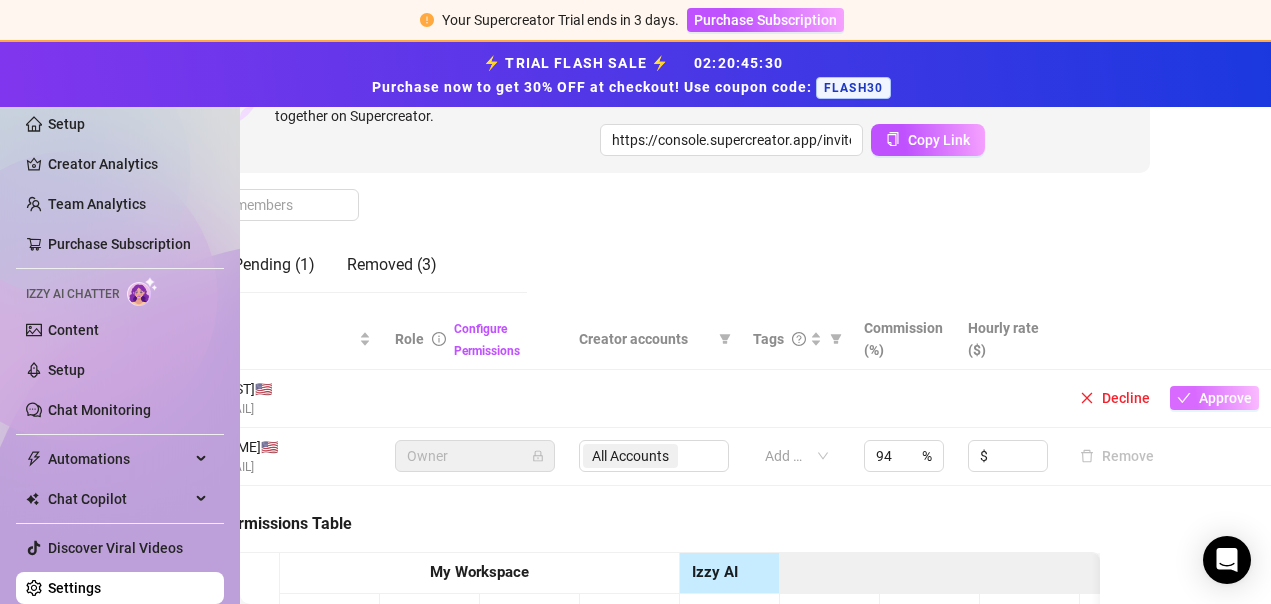 click on "Approve" at bounding box center [1225, 398] 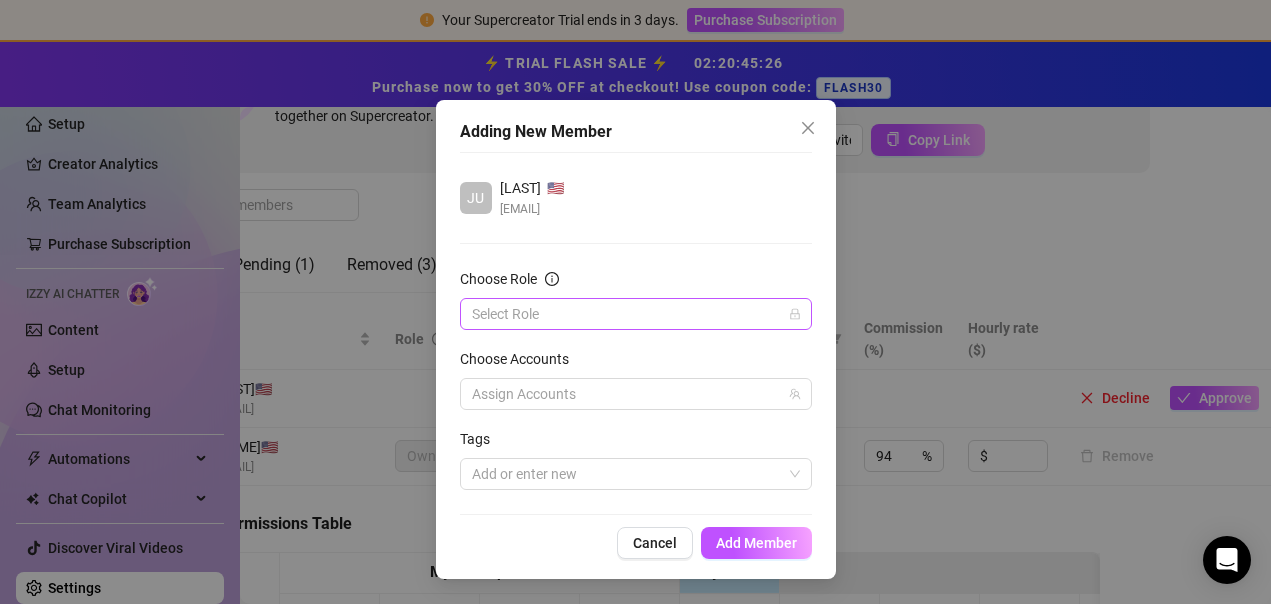 click on "Choose Role" at bounding box center [627, 314] 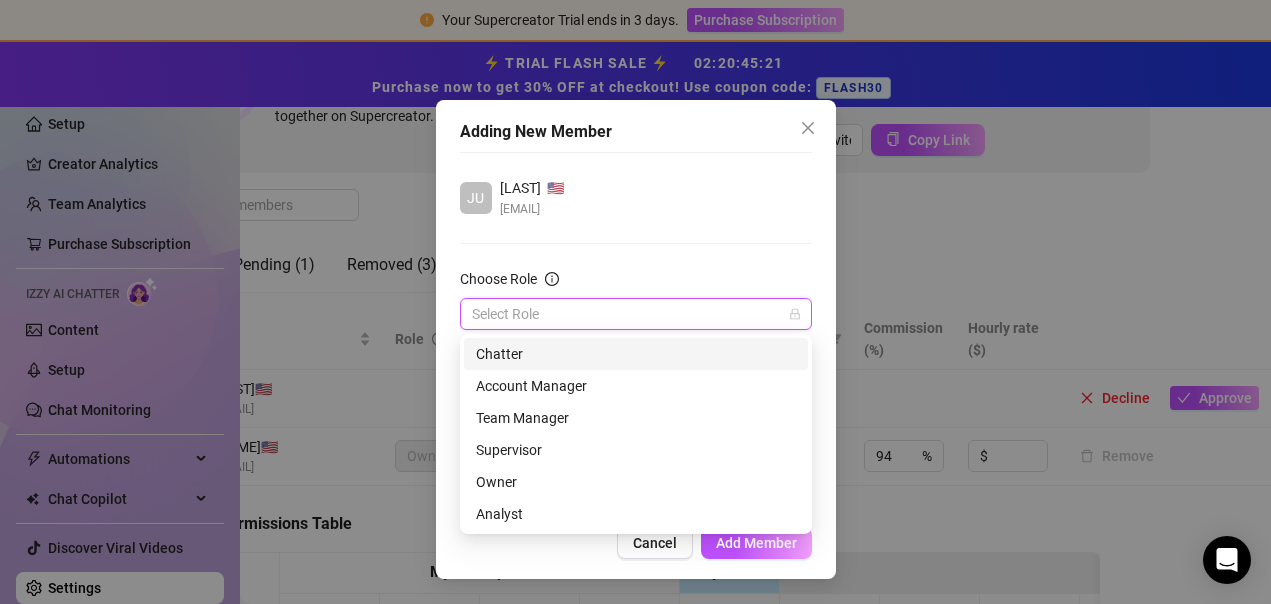 click on "Chatter" at bounding box center (636, 354) 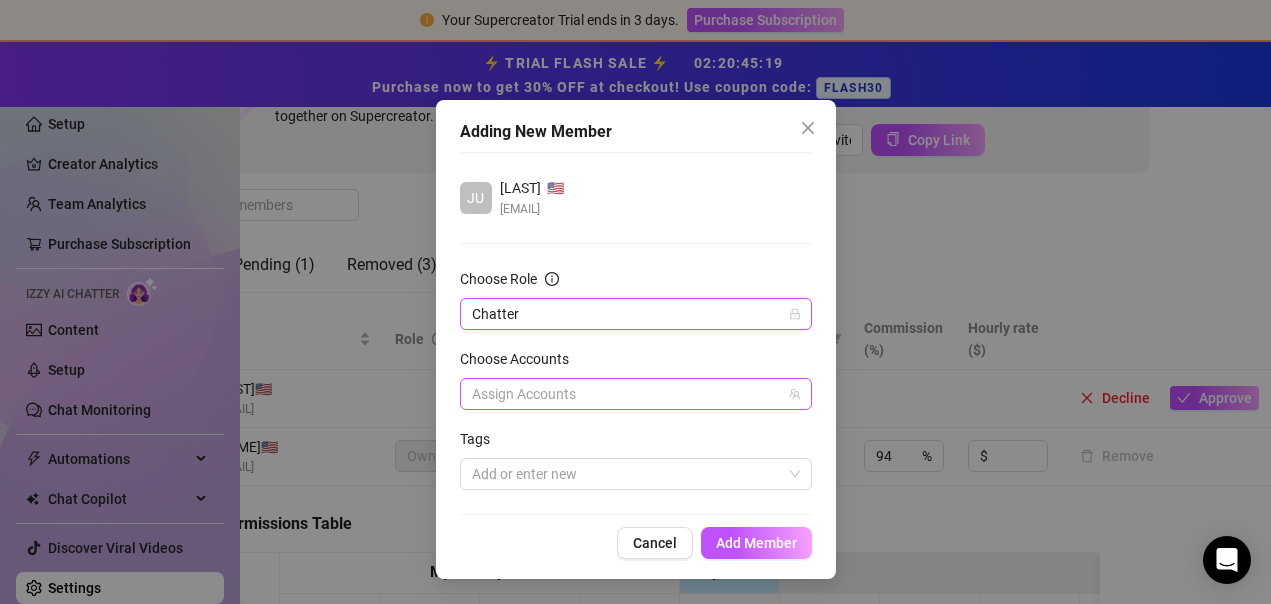 click at bounding box center (625, 394) 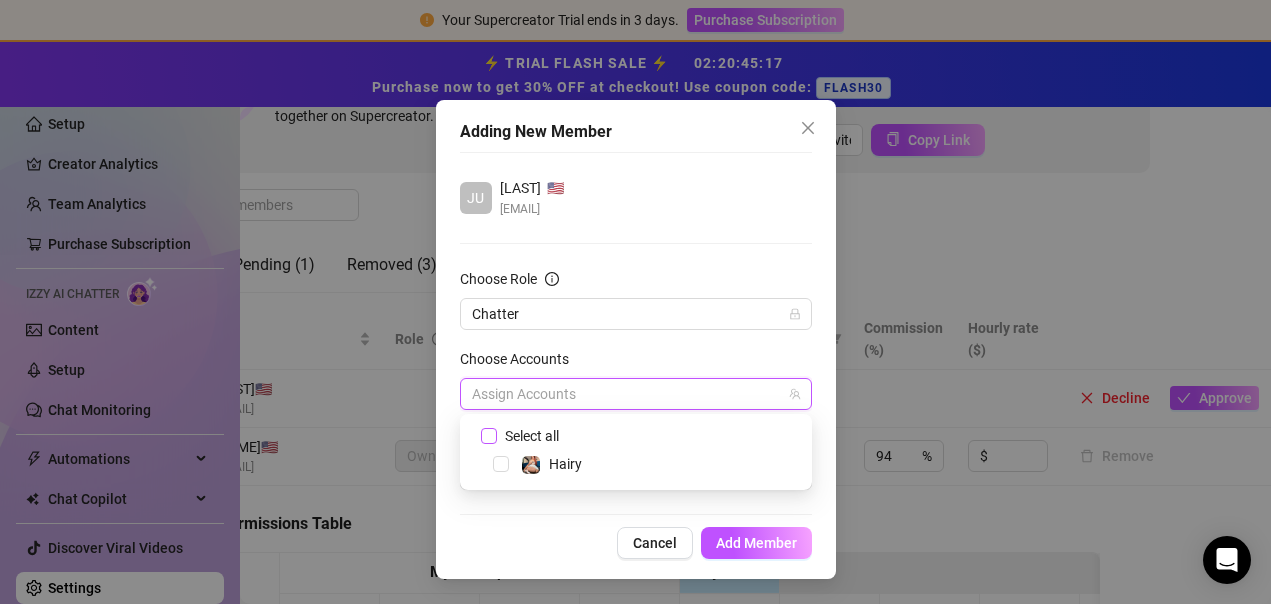 click on "Select all" at bounding box center [488, 435] 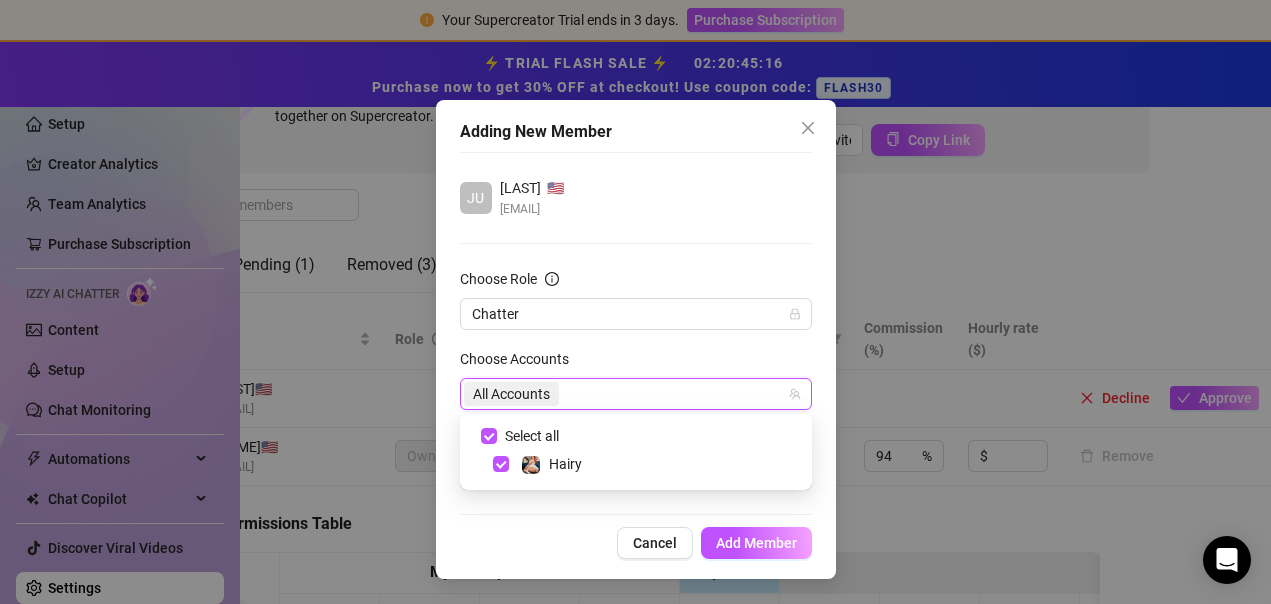click on "Adding New Member JU [LAST] 🇺🇸 [EMAIL] Choose Role Chatter Choose Accounts All Accounts Tags Add or enter new" at bounding box center [636, 333] 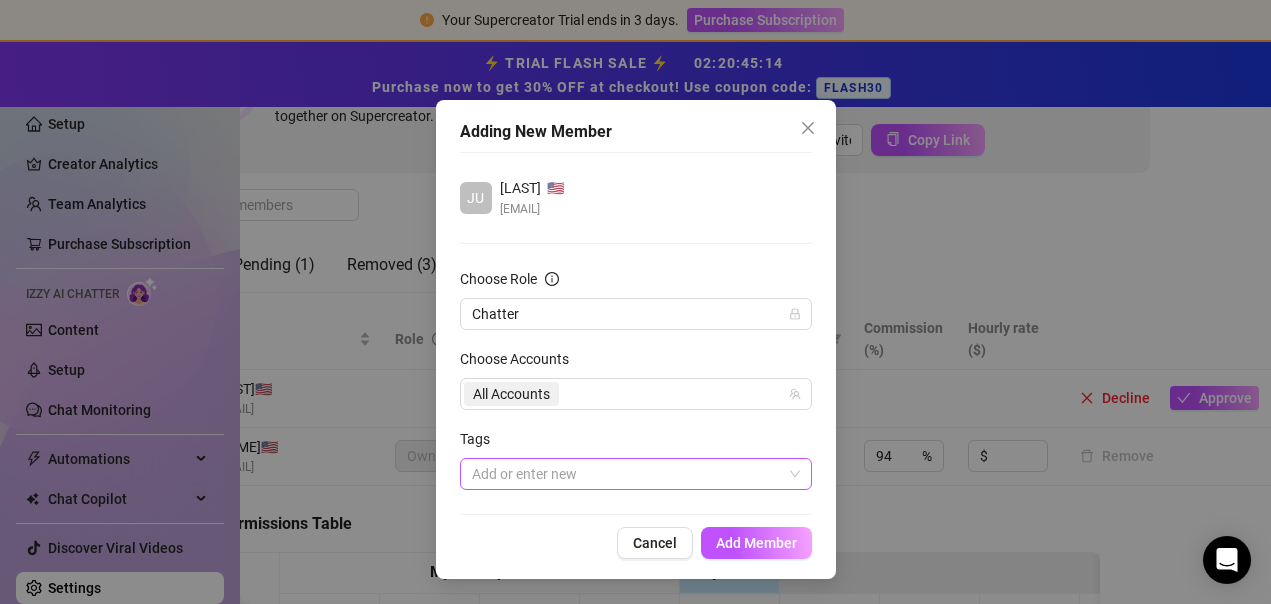 click at bounding box center (625, 474) 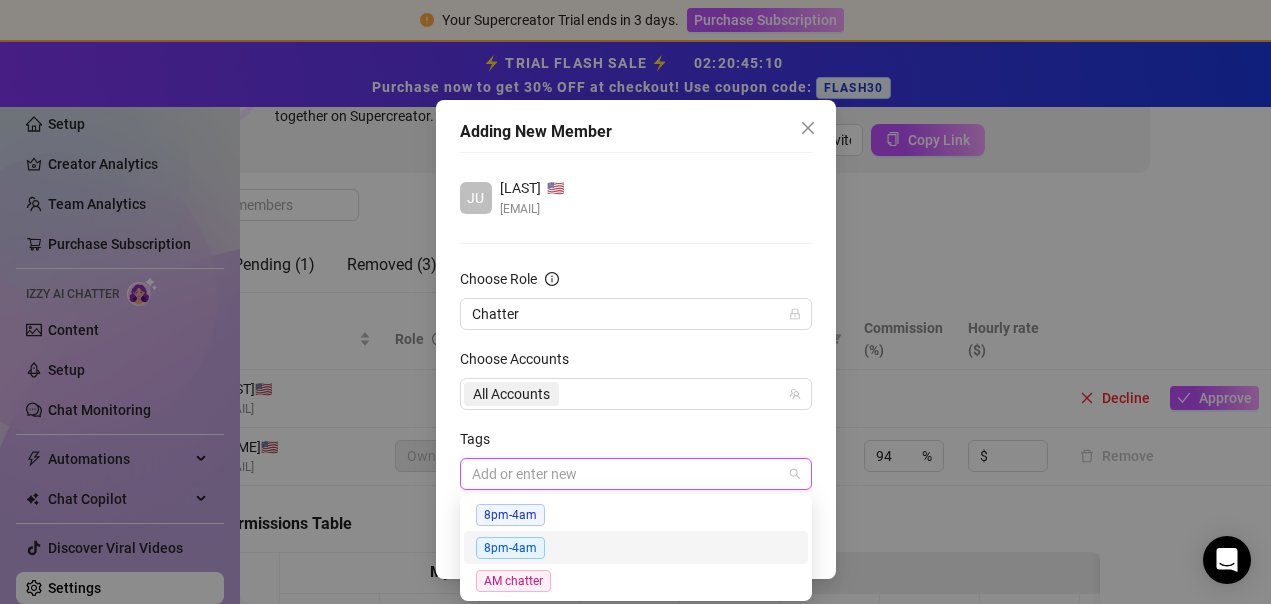 click on "8pm-4am" at bounding box center (510, 548) 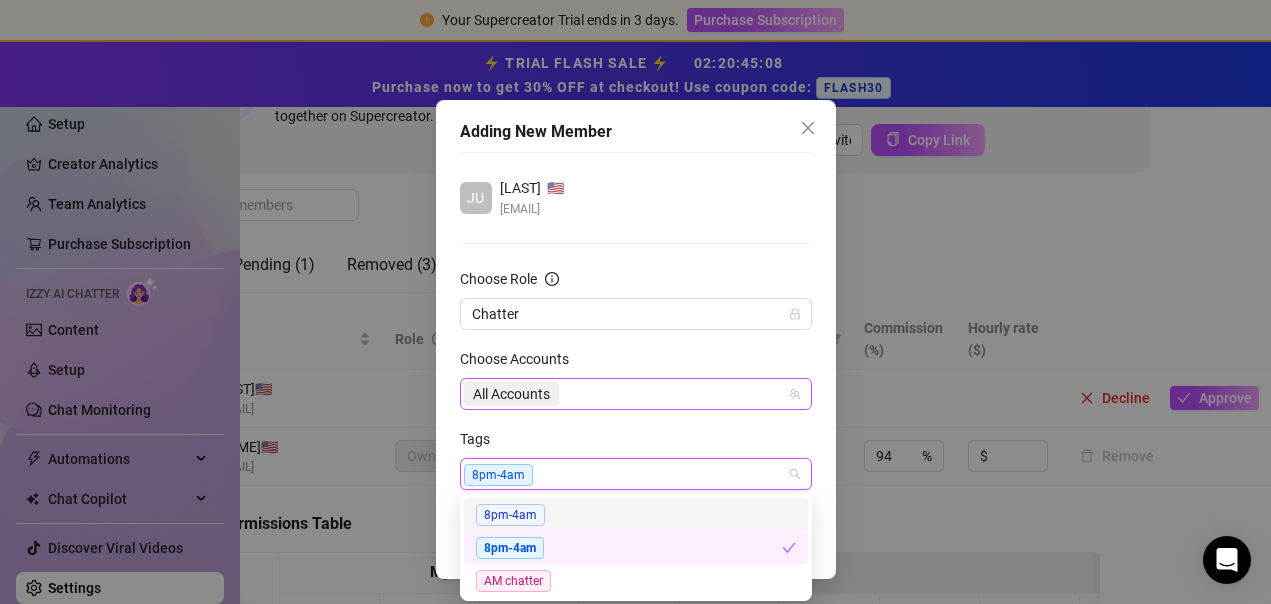 click on "All Accounts" at bounding box center [625, 394] 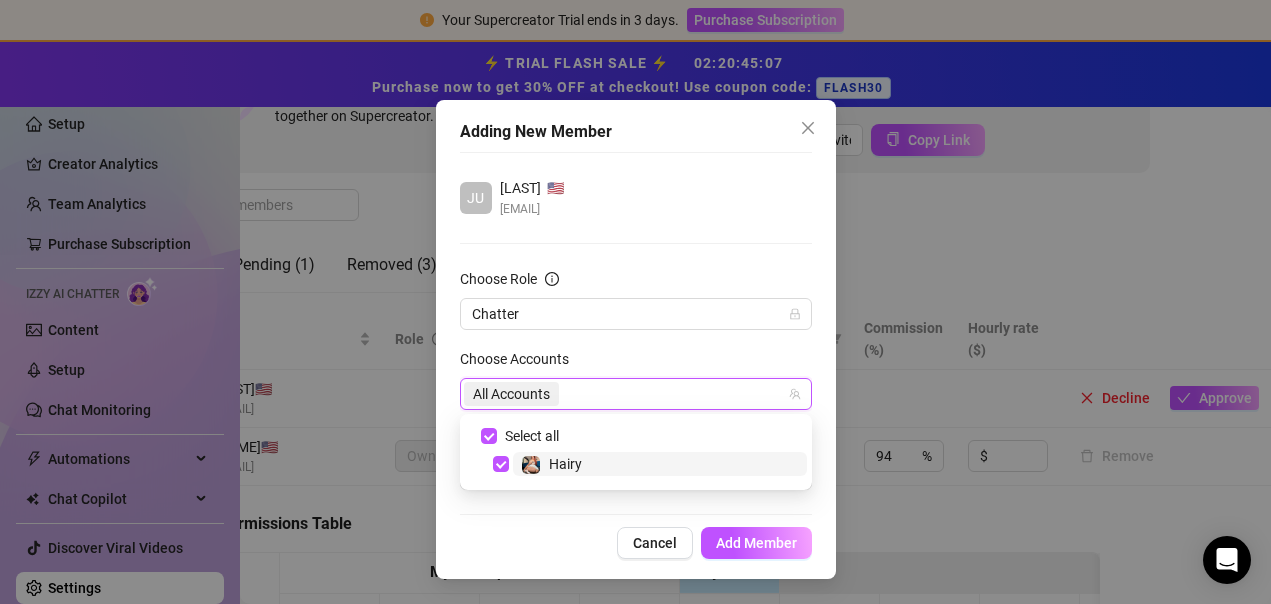 click on "Choose Accounts" at bounding box center (636, 363) 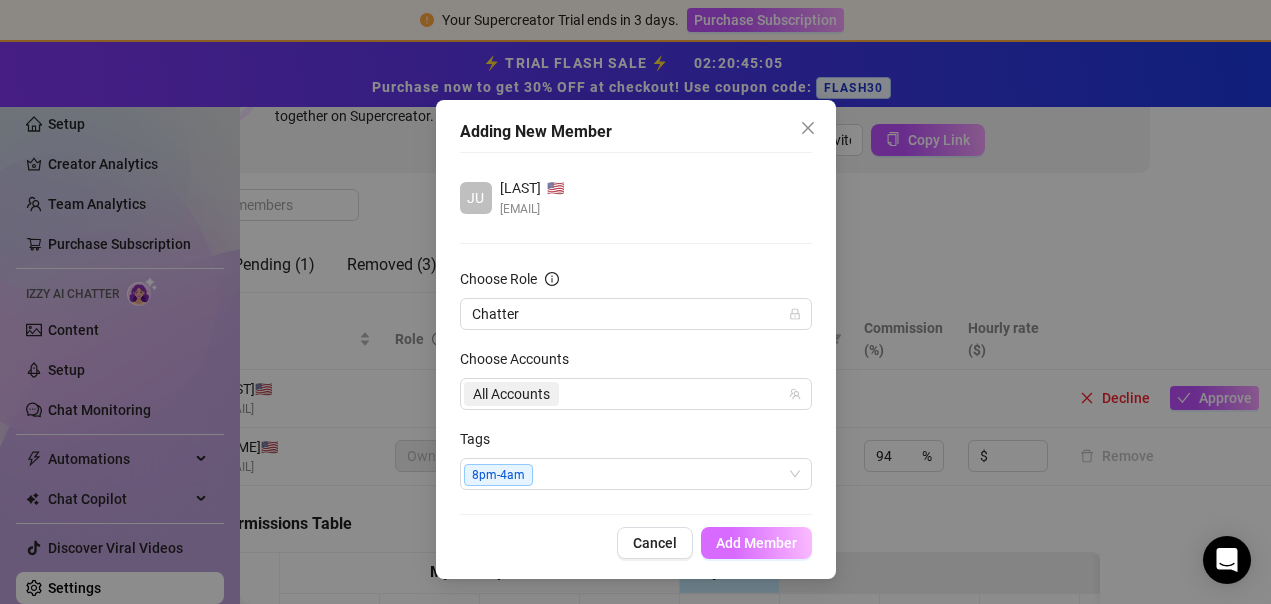 click on "Add Member" at bounding box center [756, 543] 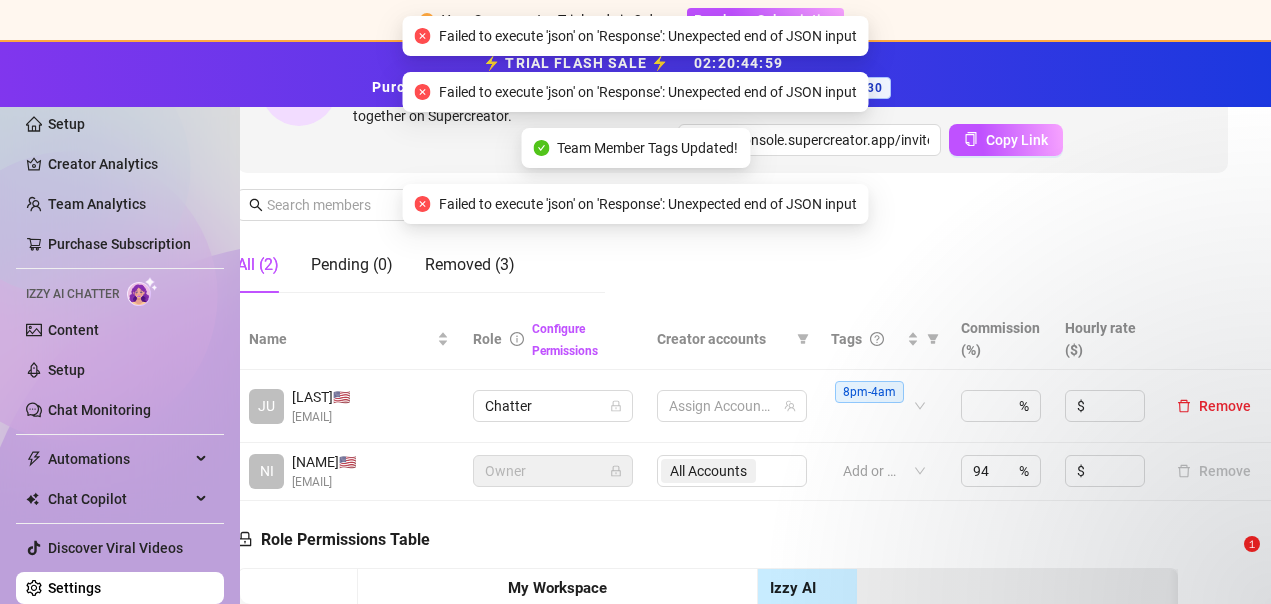 scroll, scrollTop: 284, scrollLeft: 37, axis: both 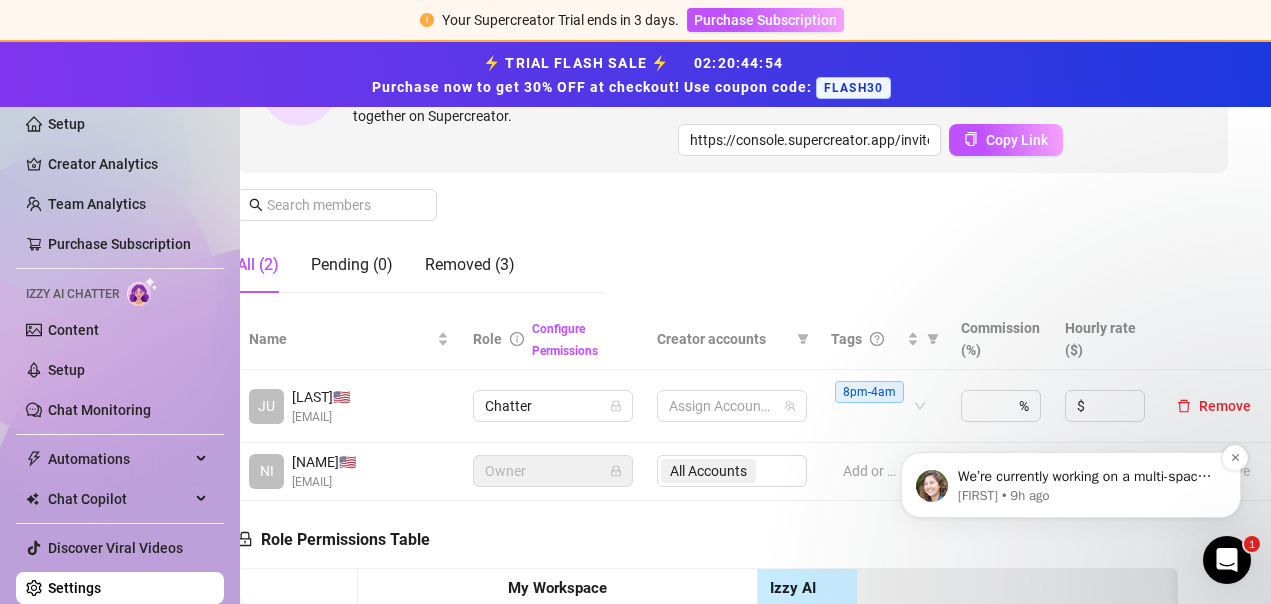 click on "[FIRST] • 9h ago" at bounding box center (1087, 496) 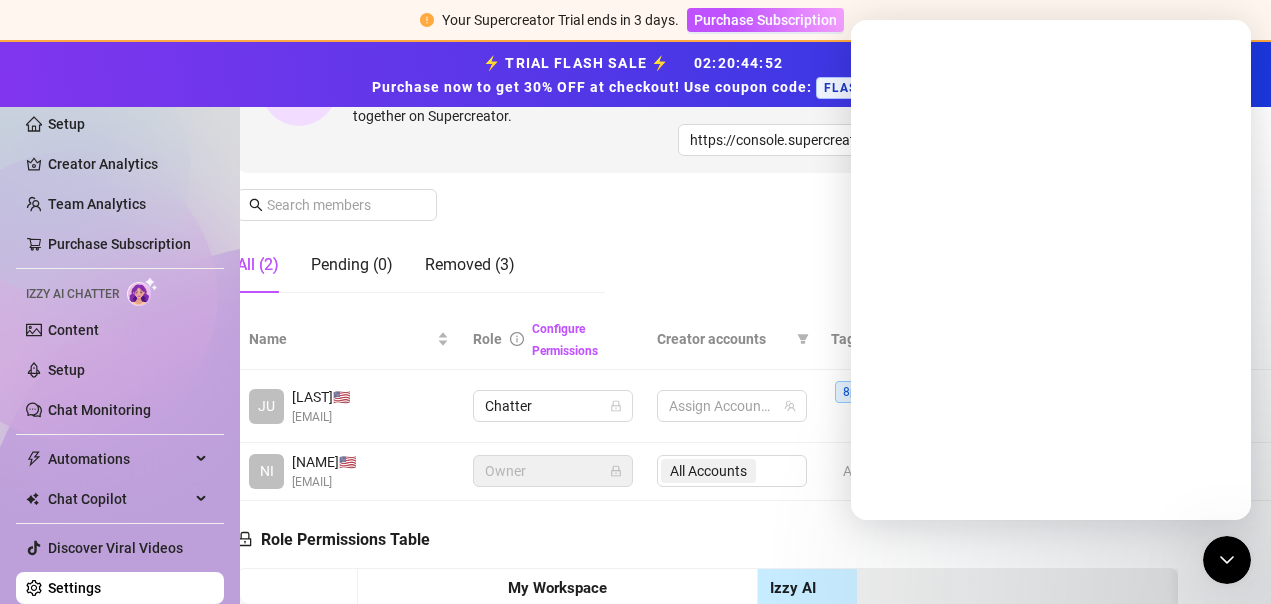 scroll, scrollTop: 0, scrollLeft: 0, axis: both 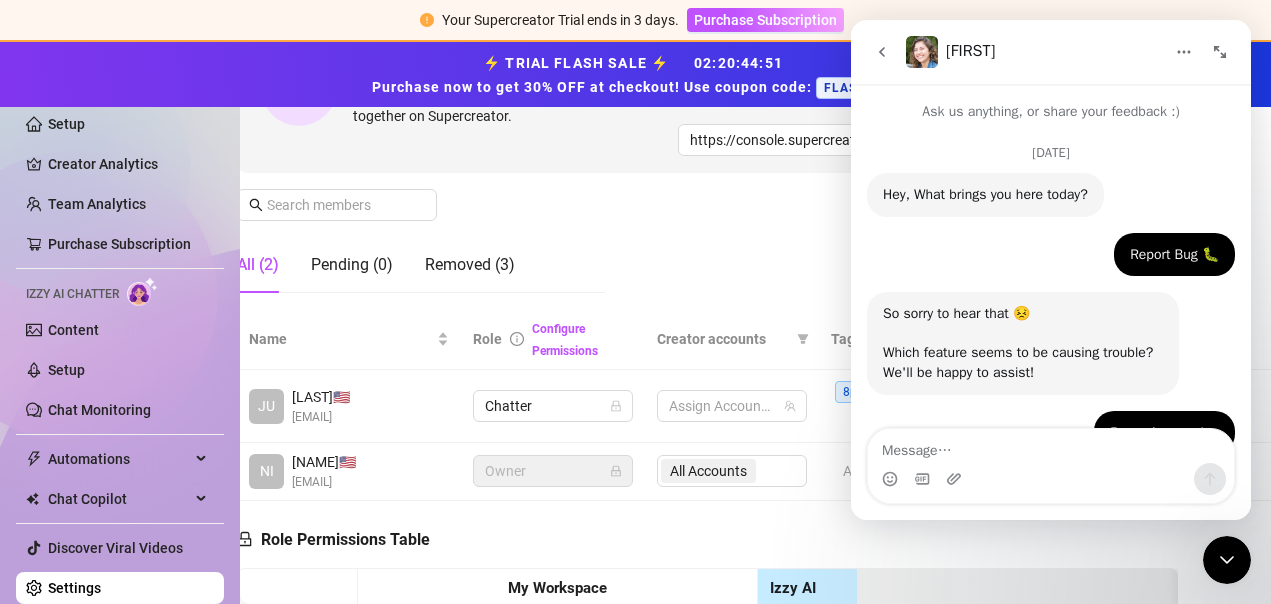 click at bounding box center (1051, 446) 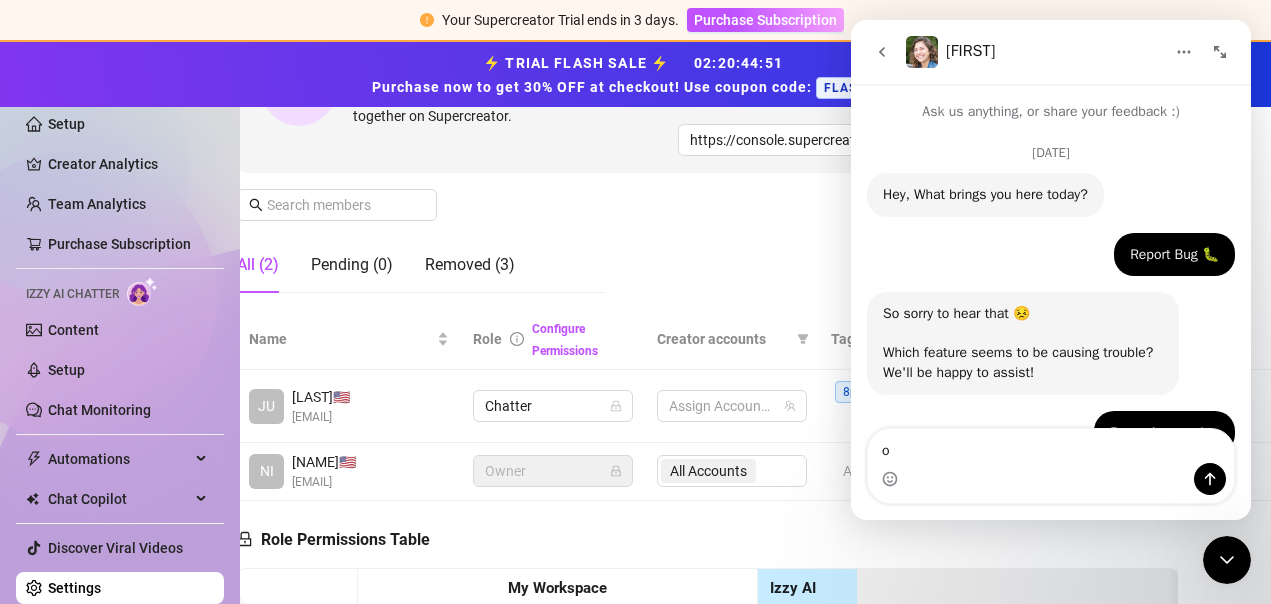 type on "ok" 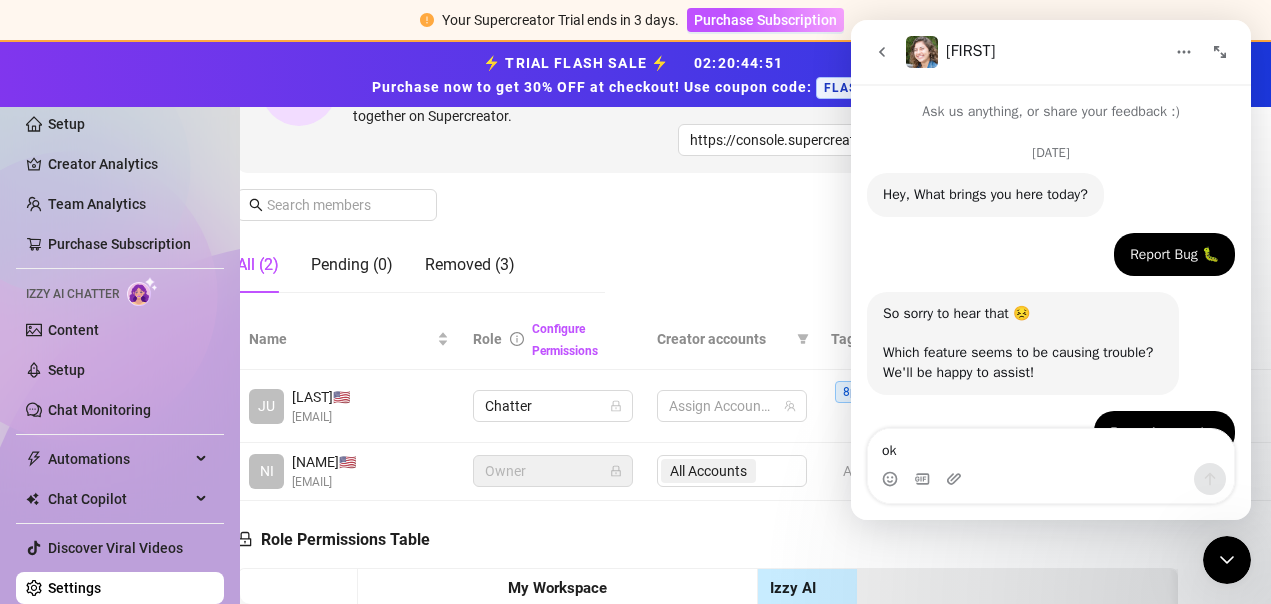 type 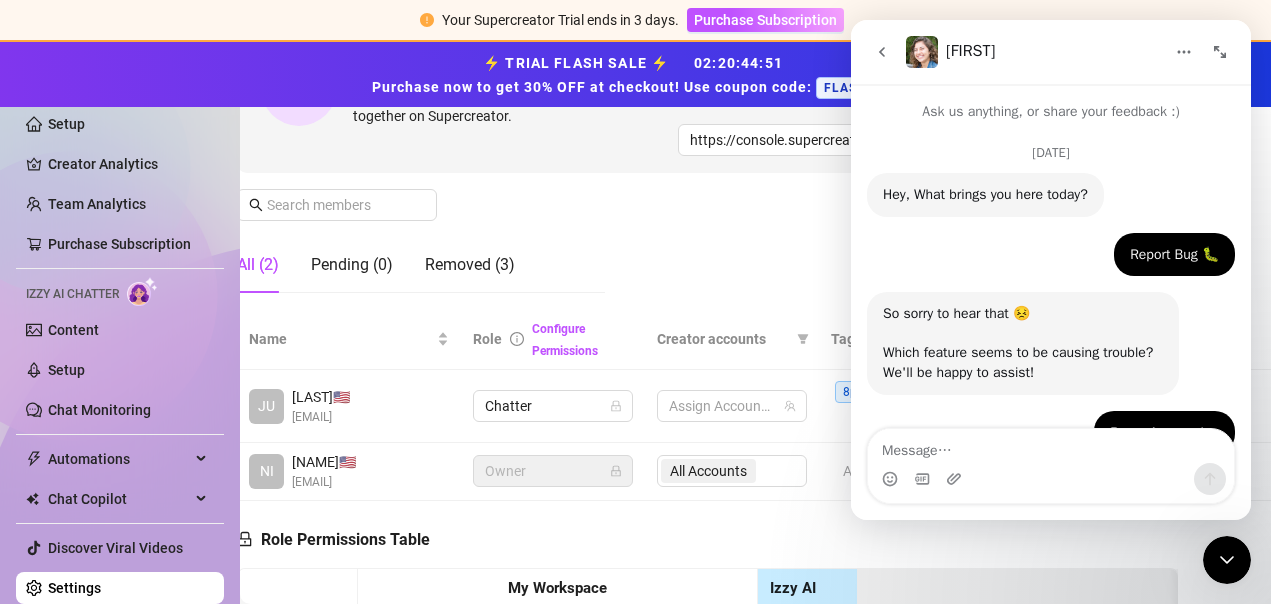 click on "Manage Team Members Manage your team members, their commission and hourly rate, and their permissions. Invite your team! Add team members to your workspace and work together on Supercreator. 1 Copy the link from the bottom 2 Share it with your team 3 Approve their request https://console.supercreator.app/invite?code=UGmAwDRVeYUBmFFCoAwZVSyOI5t2&workspace=[NAME] Copy Link All (2) Pending (0) Removed (3)" at bounding box center (732, 123) 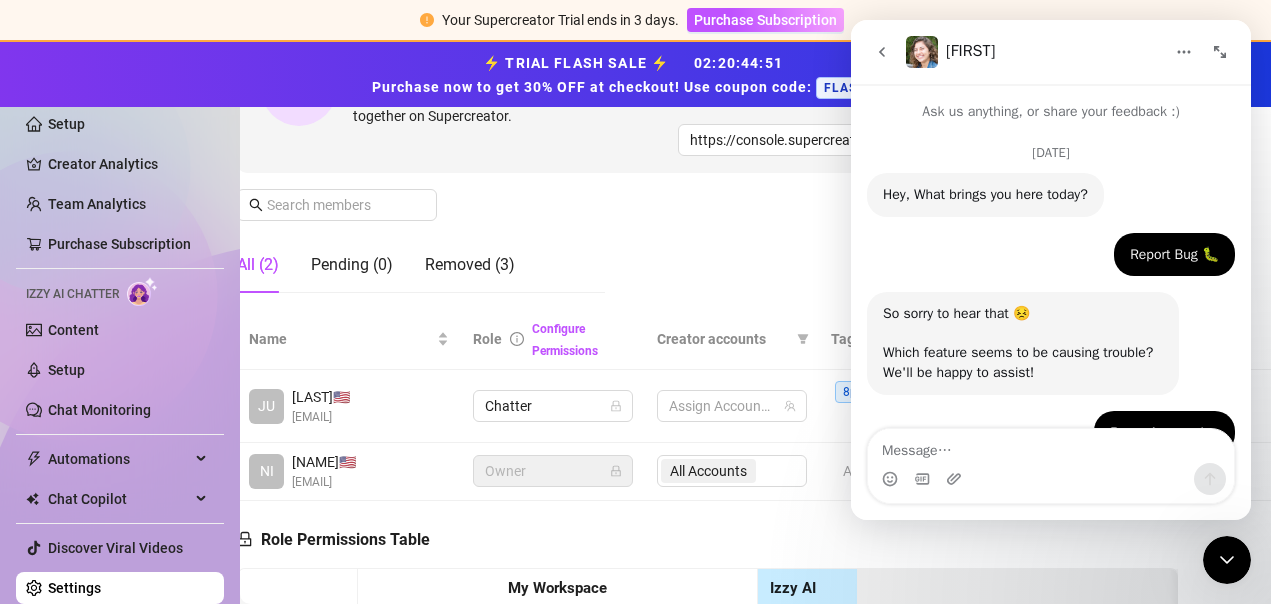 click at bounding box center [1227, 560] 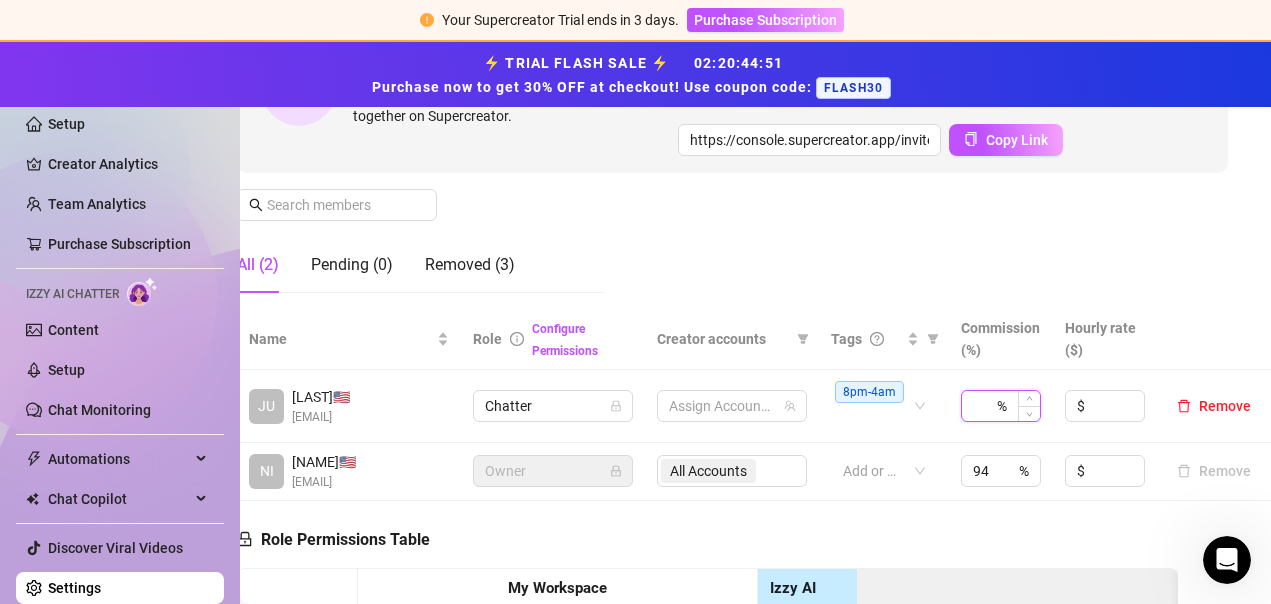 click at bounding box center (983, 406) 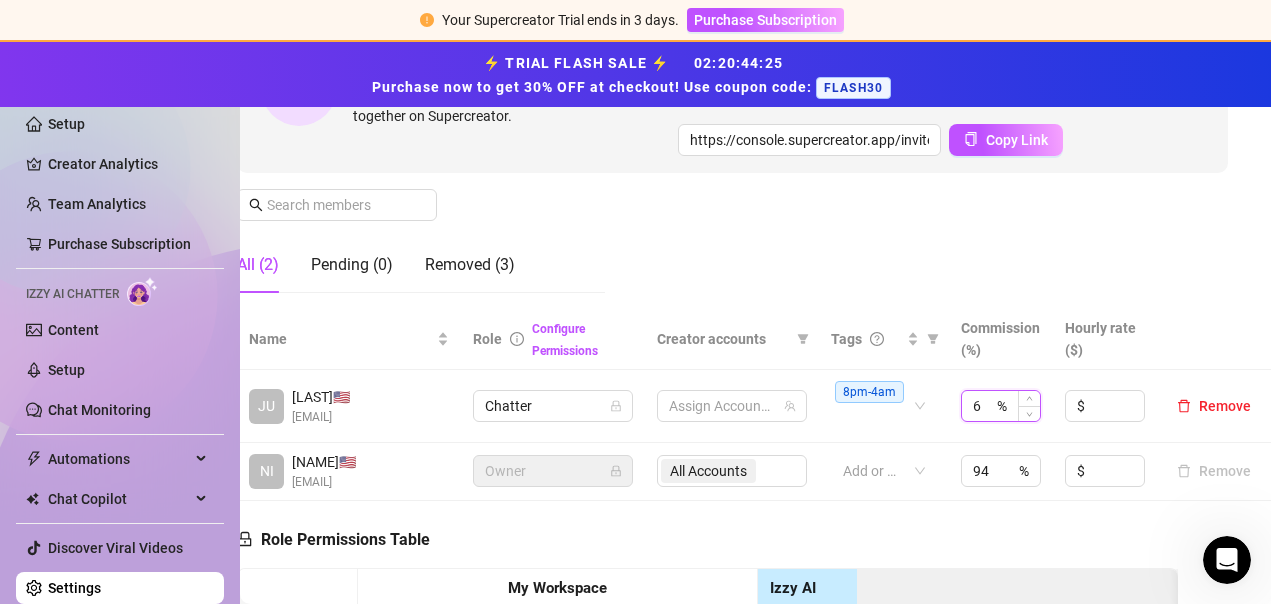scroll, scrollTop: 0, scrollLeft: 0, axis: both 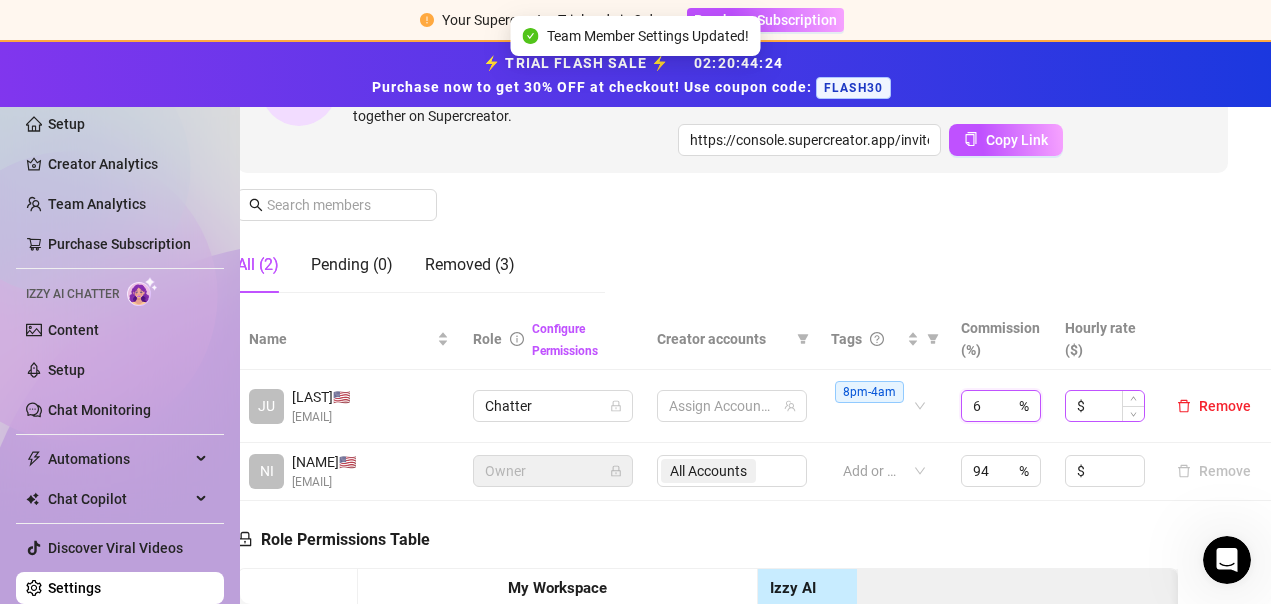 type on "6" 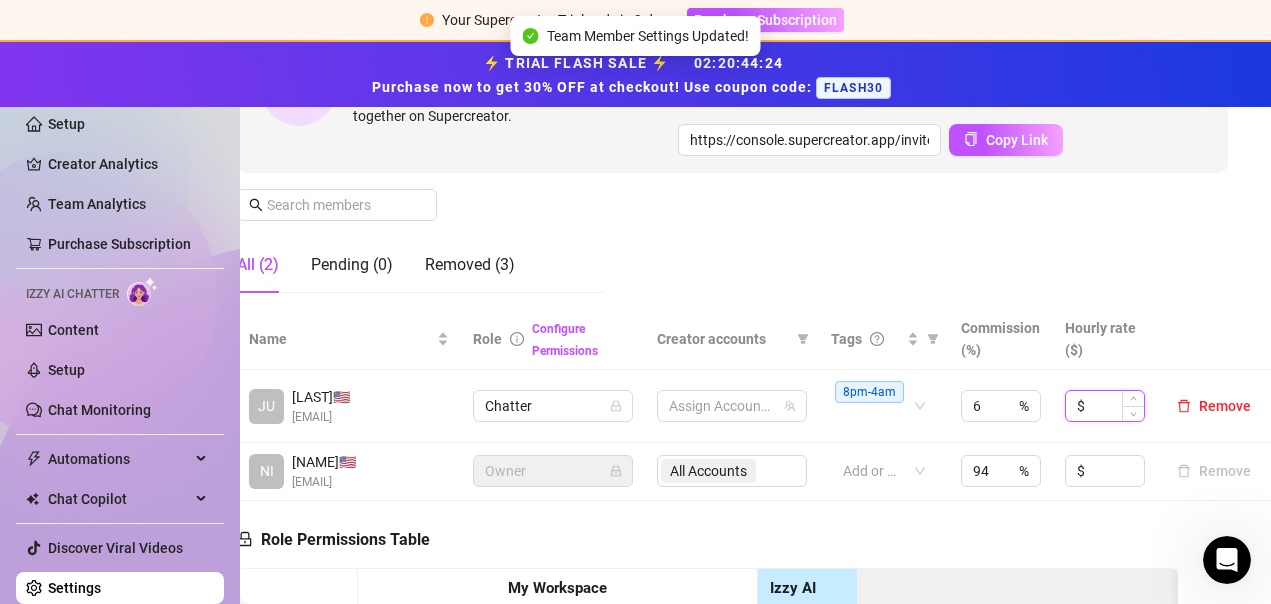 click at bounding box center [1116, 406] 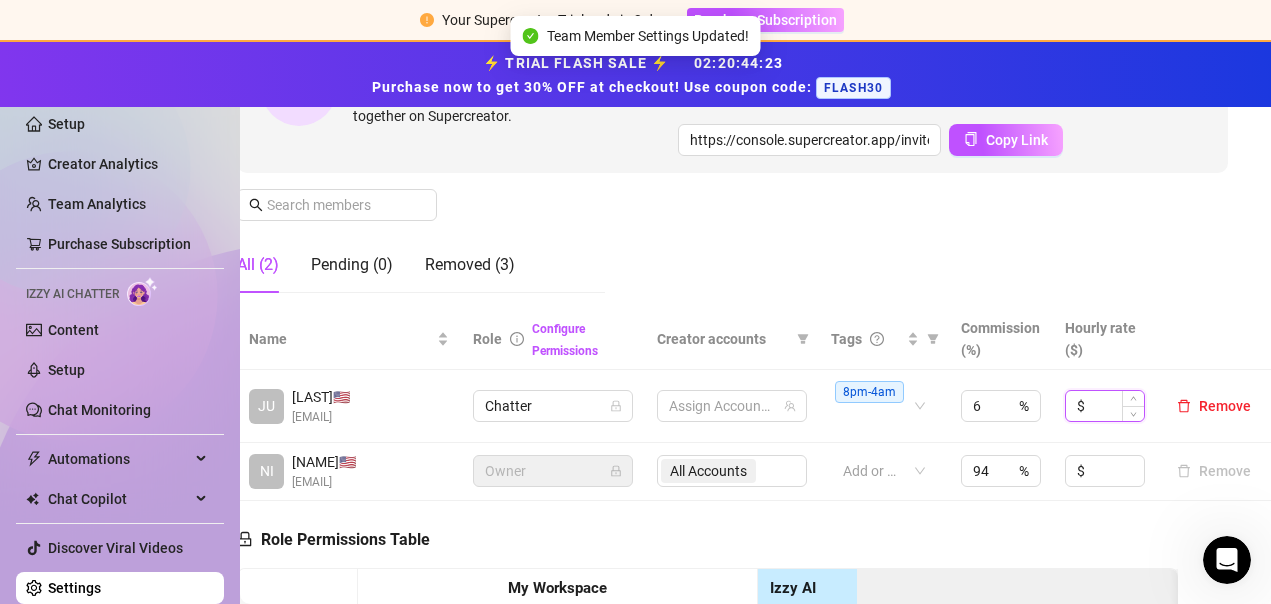 scroll, scrollTop: 3357, scrollLeft: 0, axis: vertical 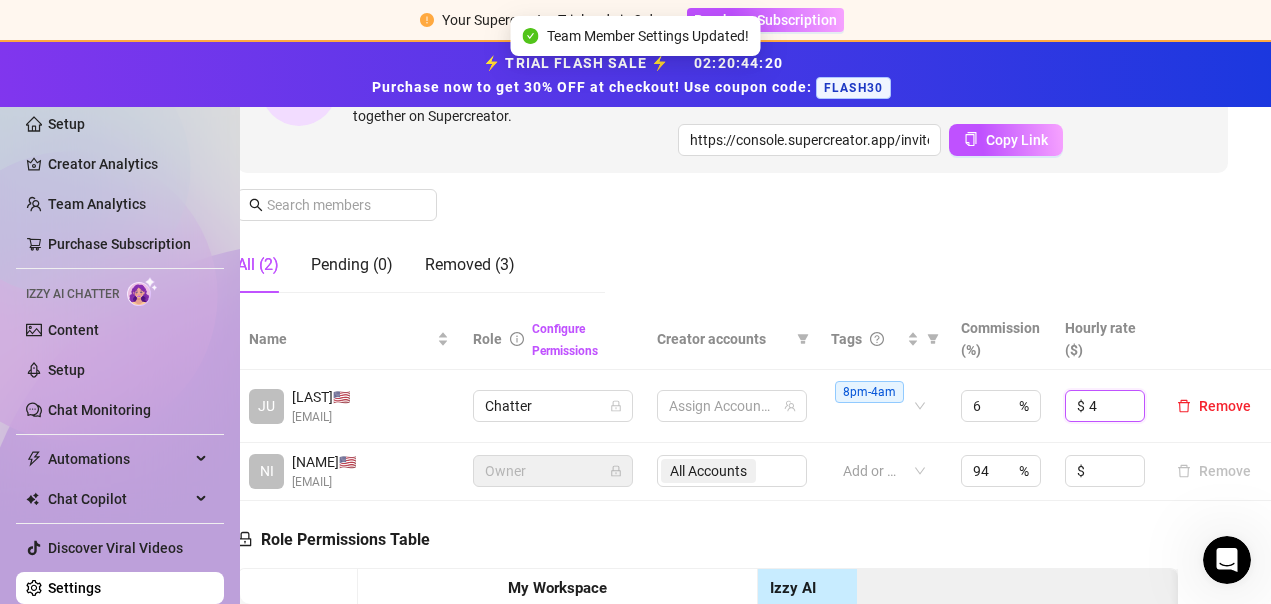 type on "4" 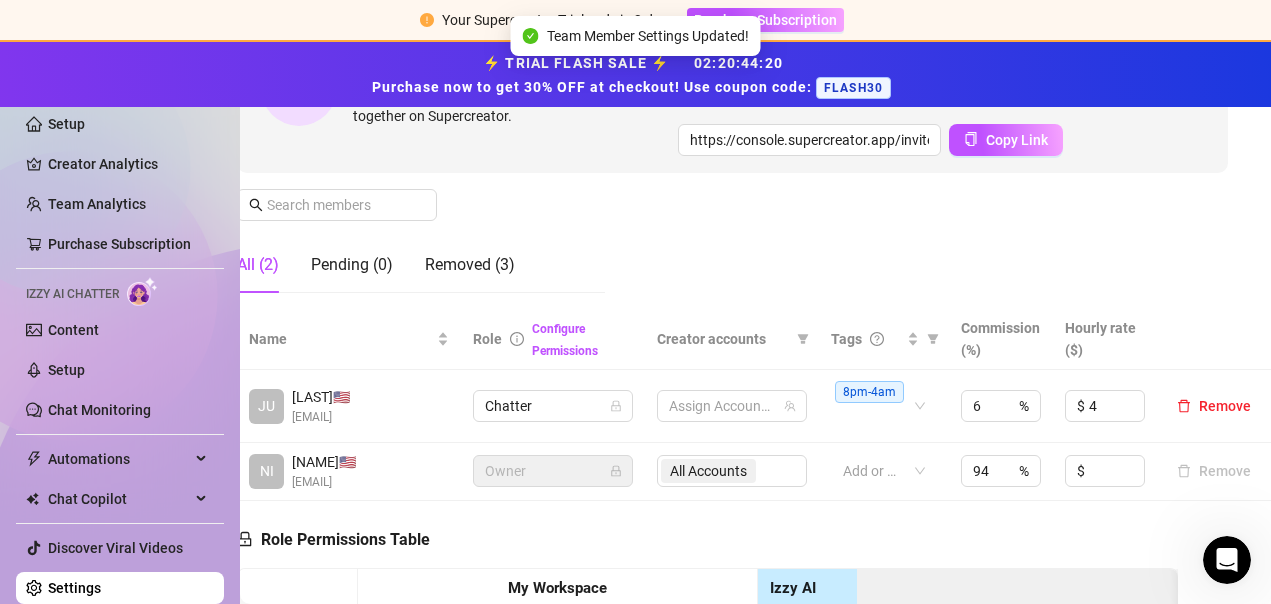 click on "Manage Team Members Manage your team members, their commission and hourly rate, and their permissions. Invite your team! Add team members to your workspace and work together on Supercreator. 1 Copy the link from the bottom 2 Share it with your team 3 Approve their request https://console.supercreator.app/invite?code=UGmAwDRVeYUBmFFCoAwZVSyOI5t2&workspace=[NAME] Copy Link All (2) Pending (0) Removed (3)" at bounding box center (732, 123) 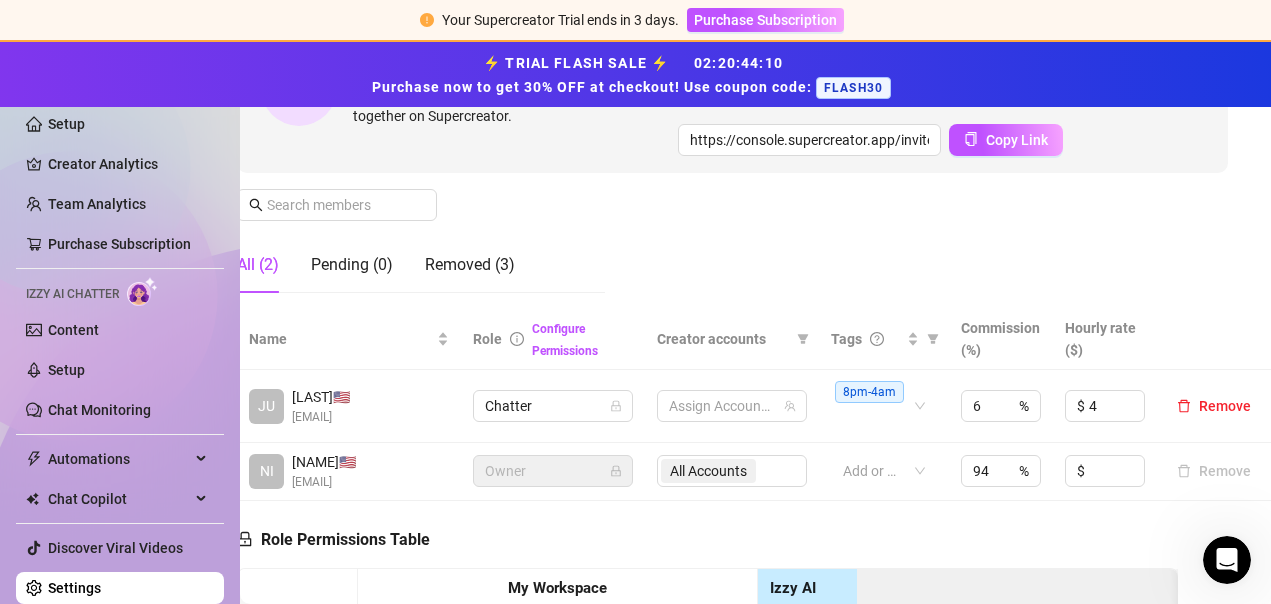 scroll, scrollTop: 284, scrollLeft: 0, axis: vertical 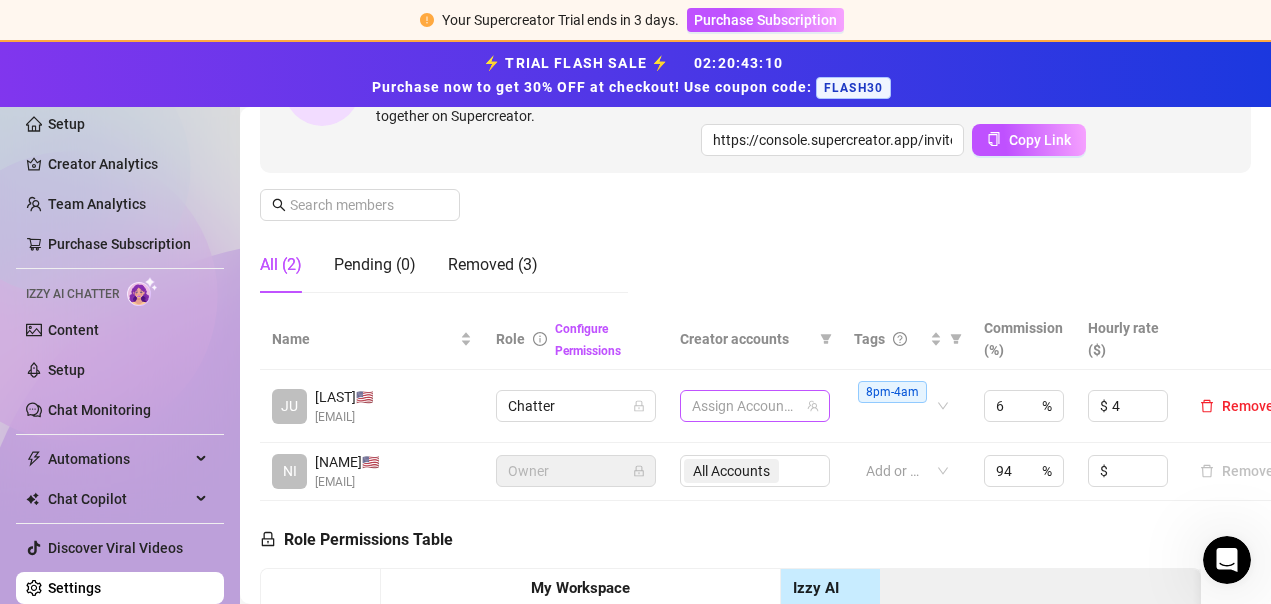 click at bounding box center [744, 406] 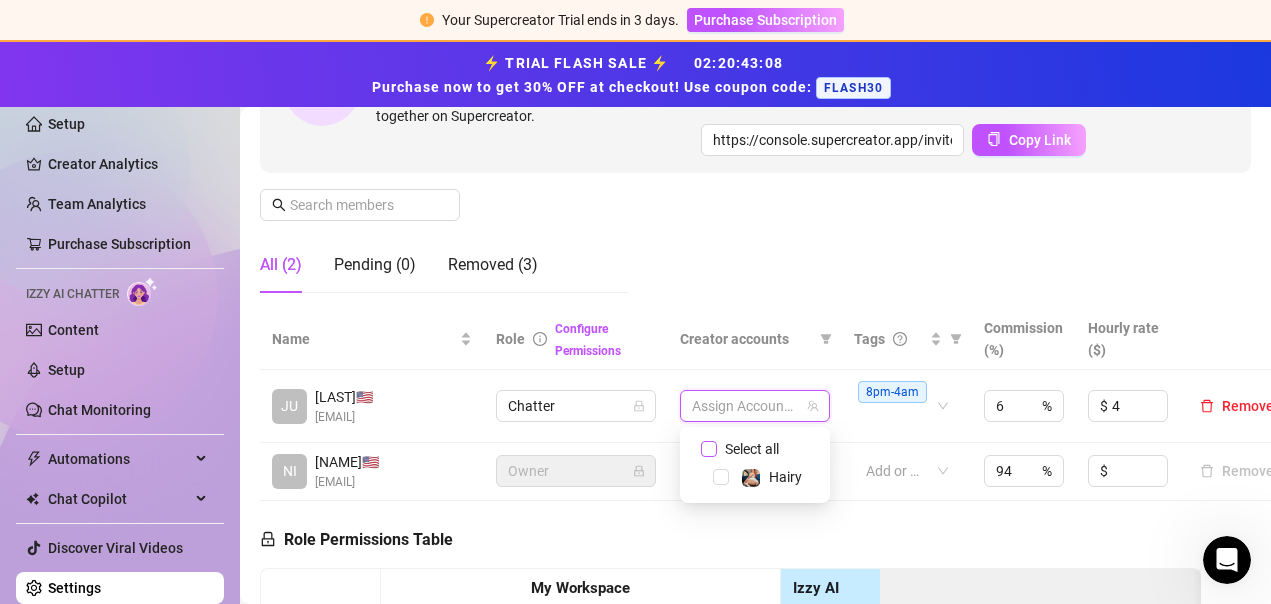 click on "Select all" at bounding box center (709, 449) 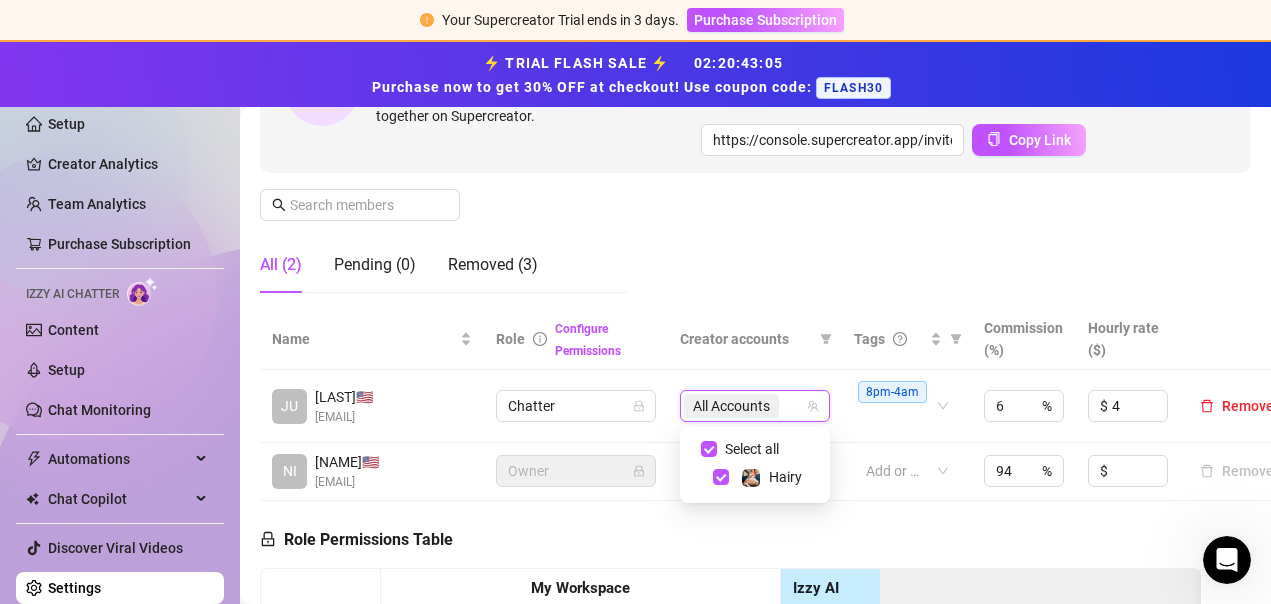 click on "Manage Team Members Manage your team members, their commission and hourly rate, and their permissions. Invite your team! Add team members to your workspace and work together on Supercreator. 1 Copy the link from the bottom 2 Share it with your team 3 Approve their request https://console.supercreator.app/invite?code=UGmAwDRVeYUBmFFCoAwZVSyOI5t2&workspace=[NAME] Copy Link All (2) Pending (0) Removed (3)" at bounding box center [755, 123] 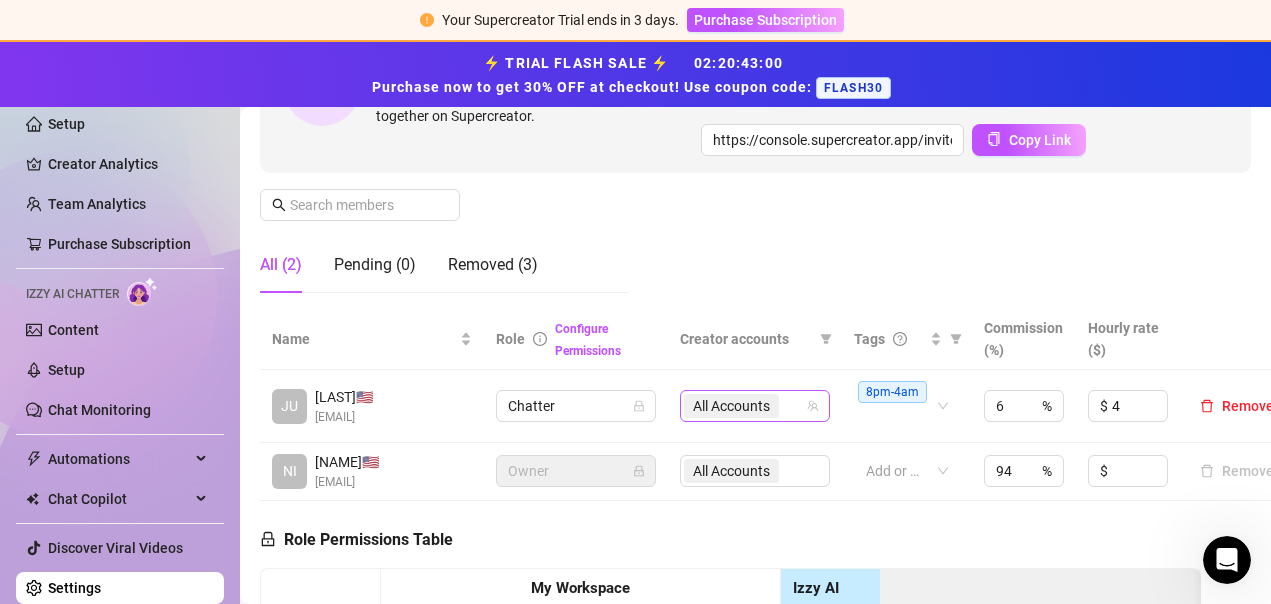 click 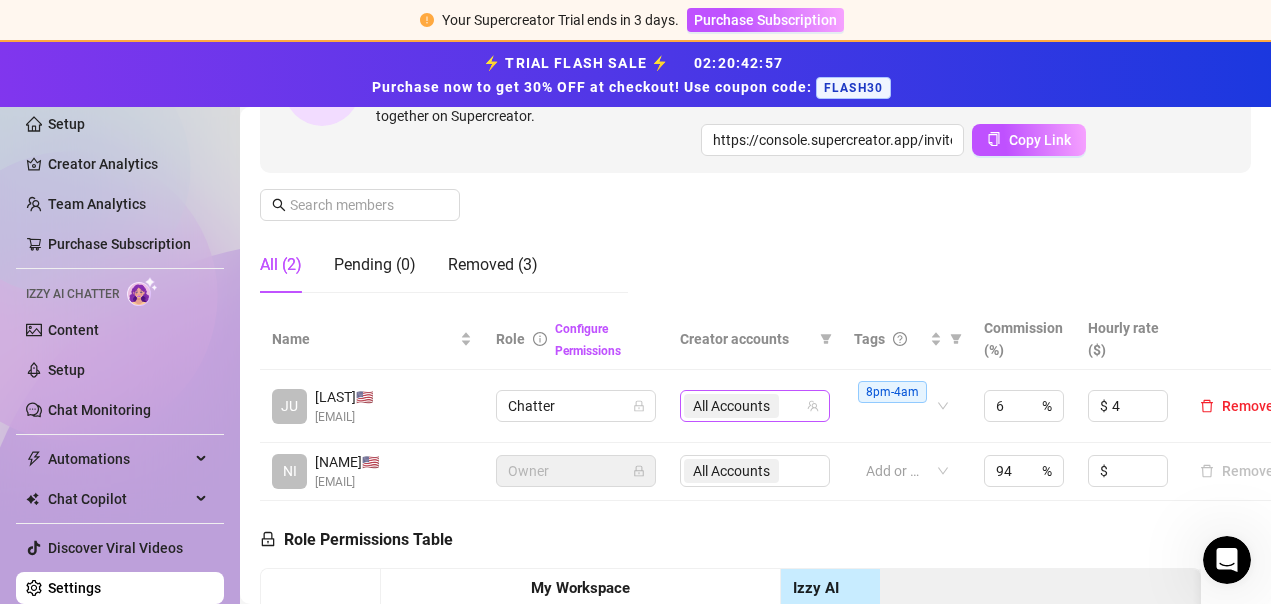 click on "All Accounts" at bounding box center (731, 406) 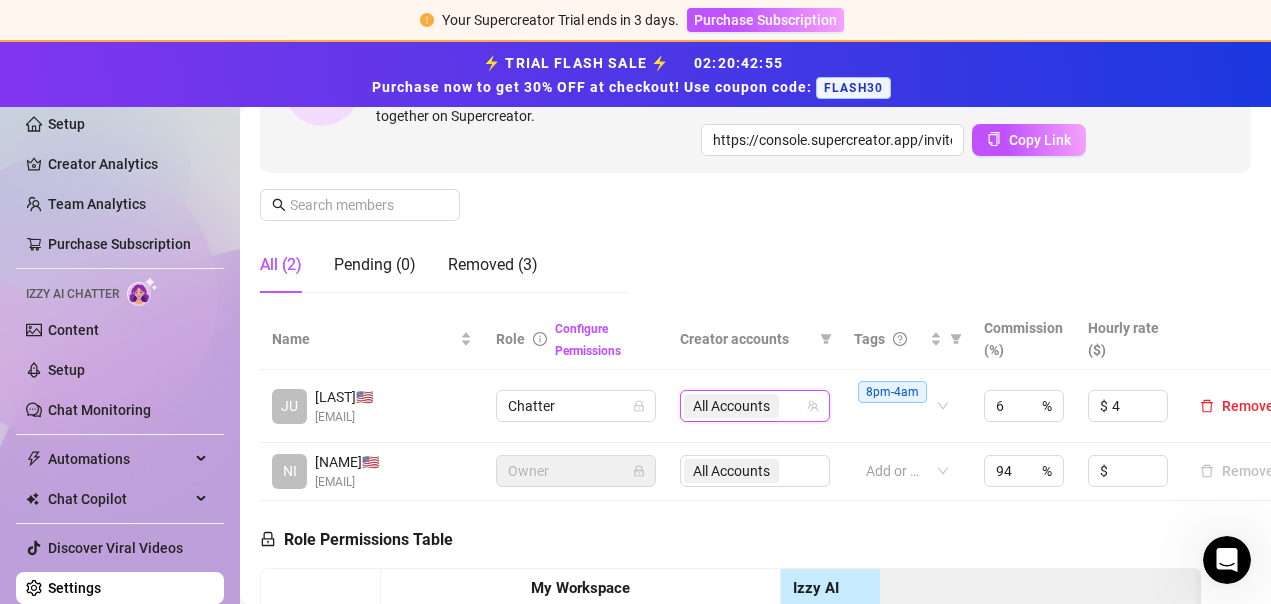 click on "Manage Team Members Manage your team members, their commission and hourly rate, and their permissions. Invite your team! Add team members to your workspace and work together on Supercreator. 1 Copy the link from the bottom 2 Share it with your team 3 Approve their request https://console.supercreator.app/invite?code=UGmAwDRVeYUBmFFCoAwZVSyOI5t2&workspace=[NAME] Copy Link All (2) Pending (0) Removed (3)" at bounding box center (755, 123) 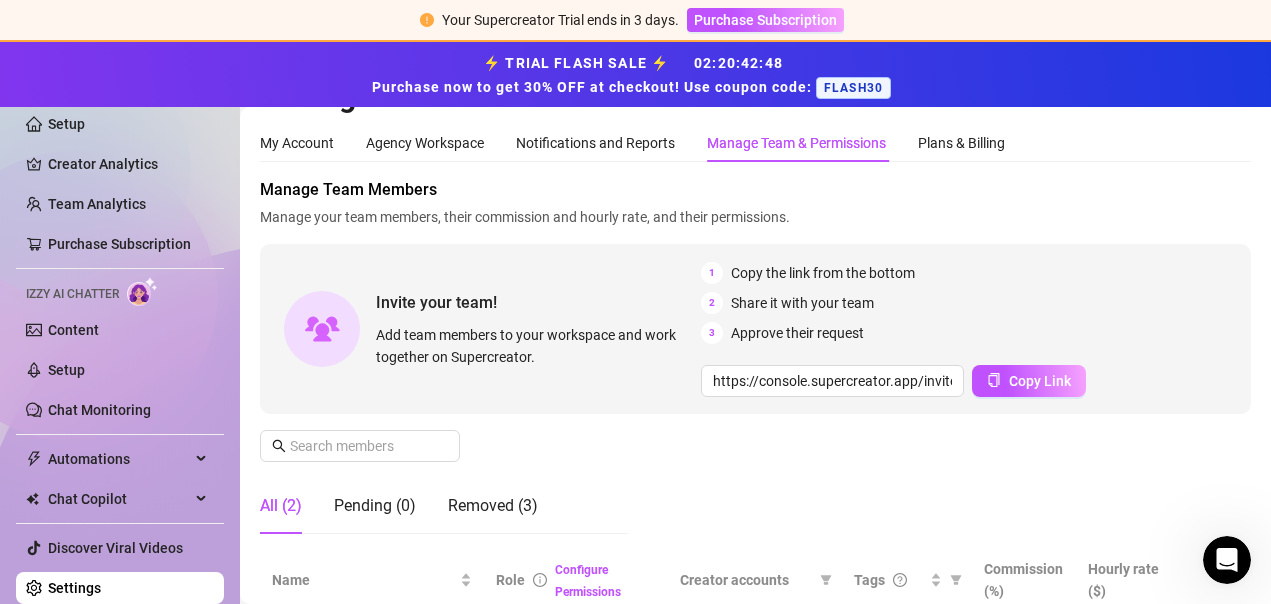 scroll, scrollTop: 0, scrollLeft: 0, axis: both 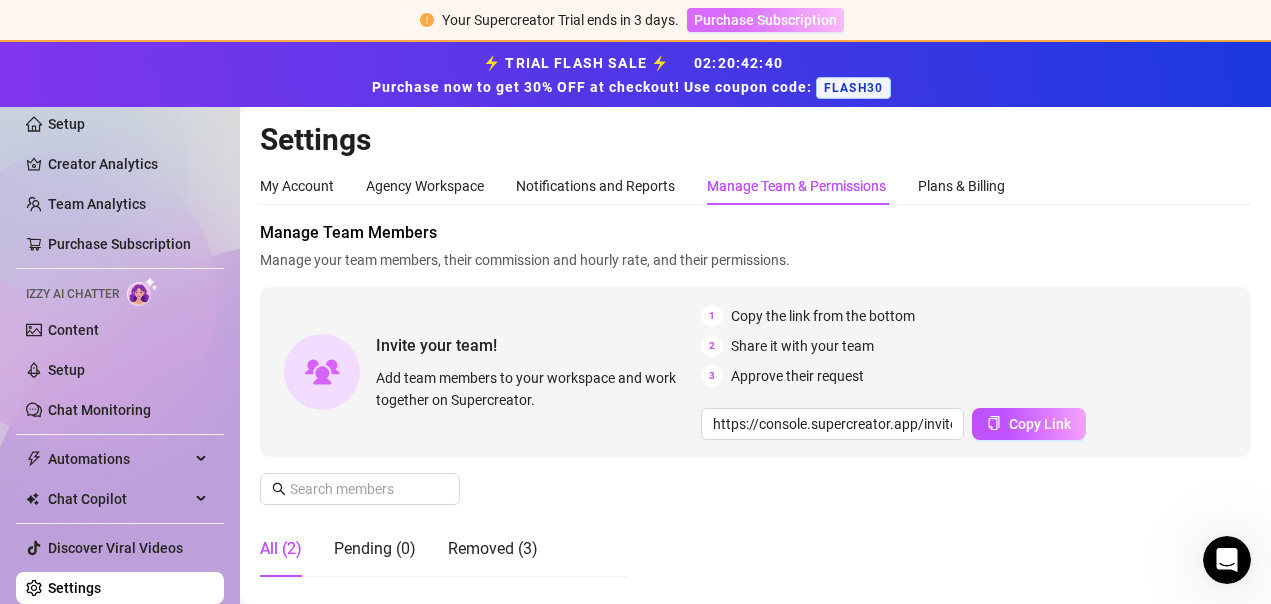 click on "Purchase Subscription" at bounding box center [765, 20] 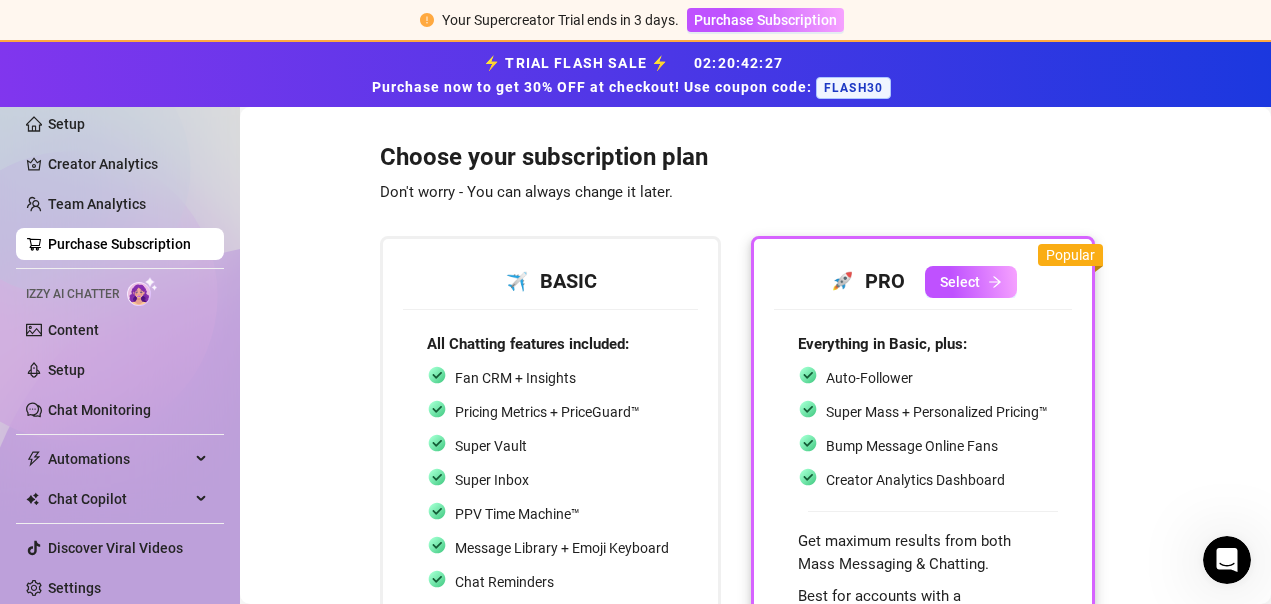 scroll, scrollTop: 0, scrollLeft: 0, axis: both 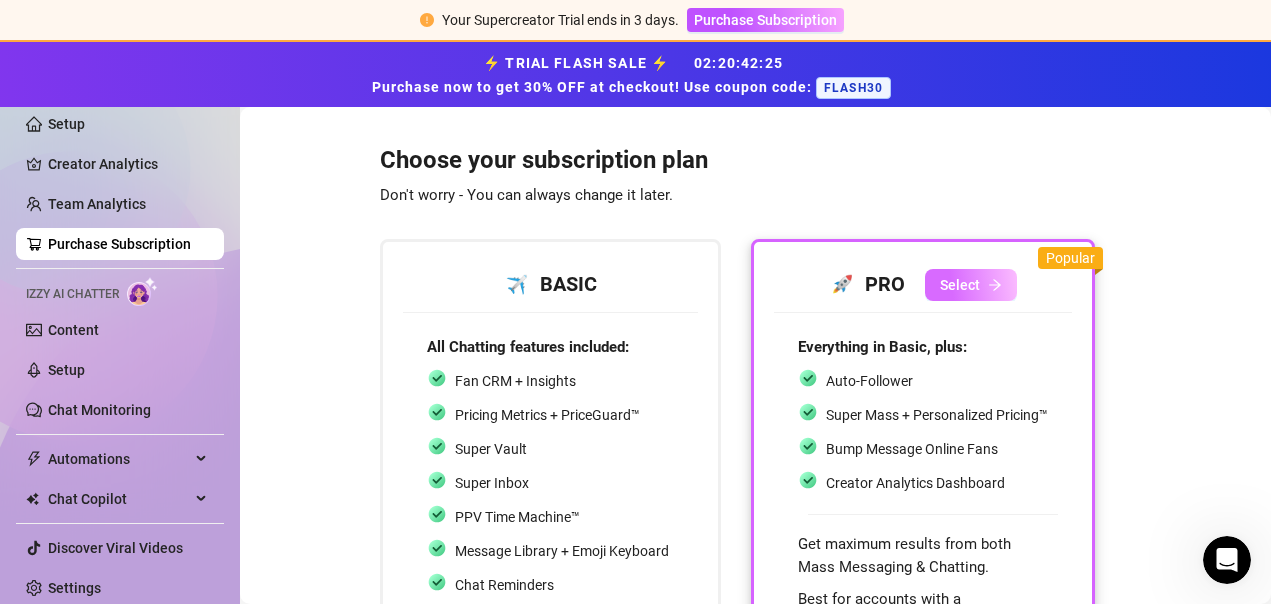 click on "Select" at bounding box center [960, 285] 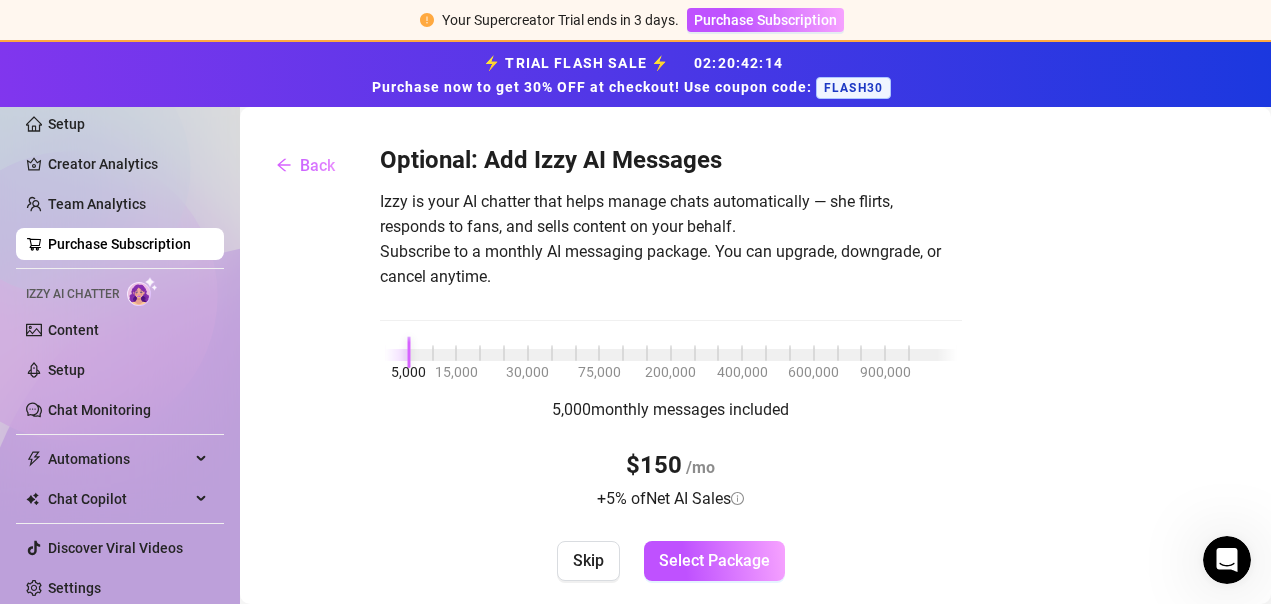 click on "5,000 15,000 30,000 75,000 200,000 400,000 600,000 900,000" at bounding box center [671, 351] 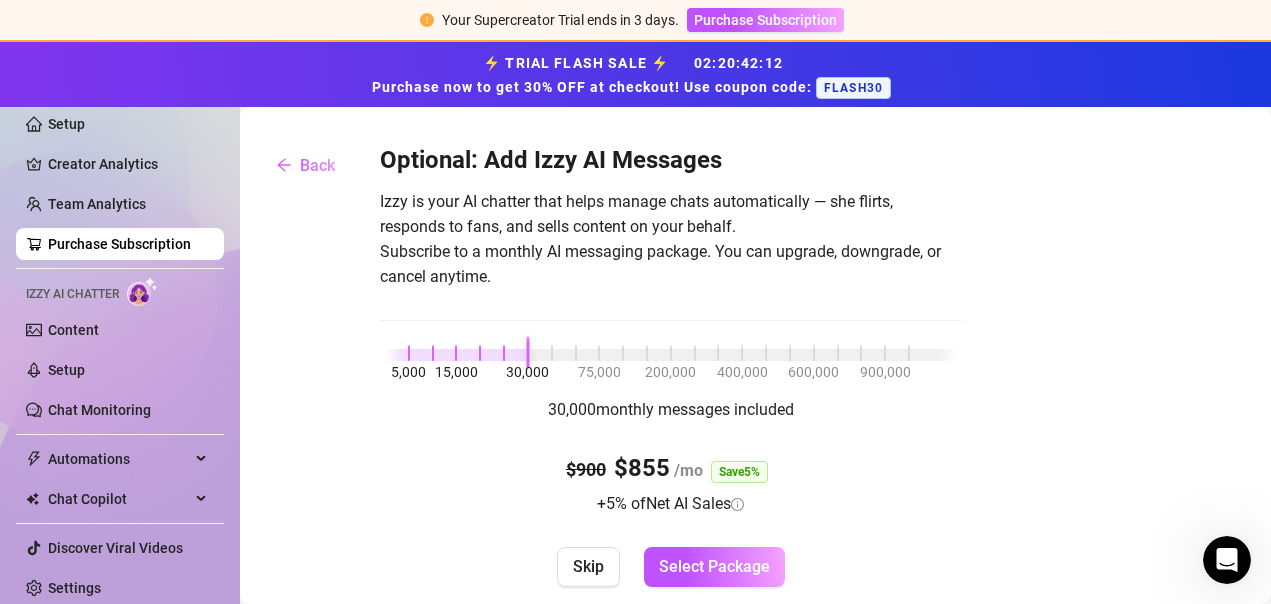 click at bounding box center (456, 355) 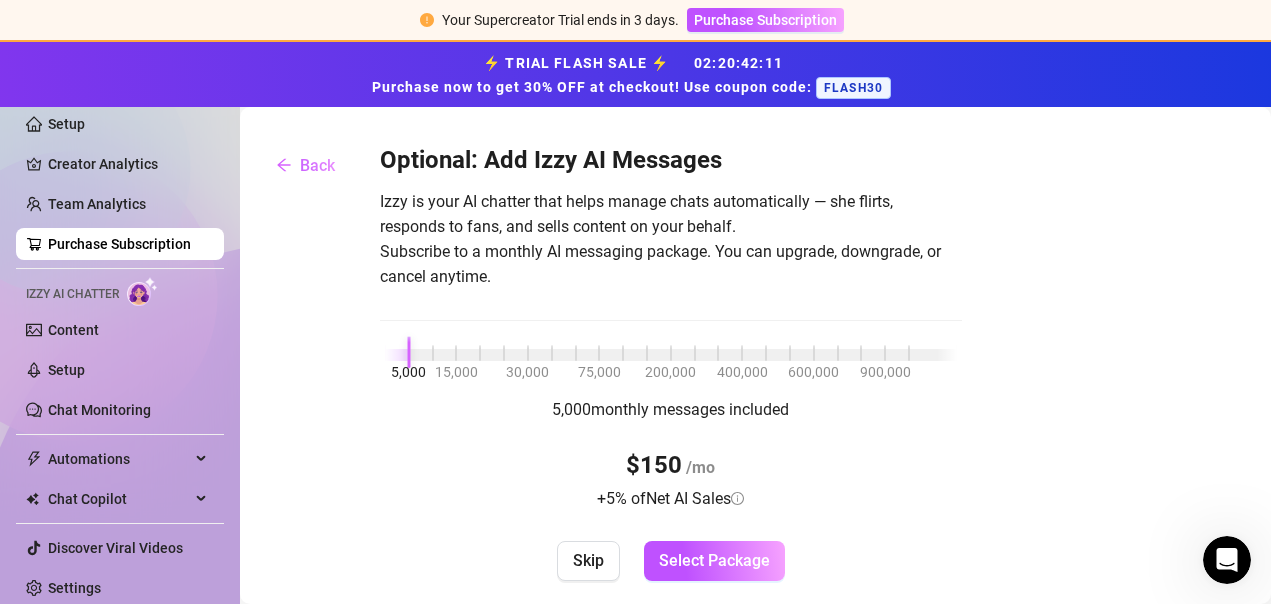 click at bounding box center (397, 355) 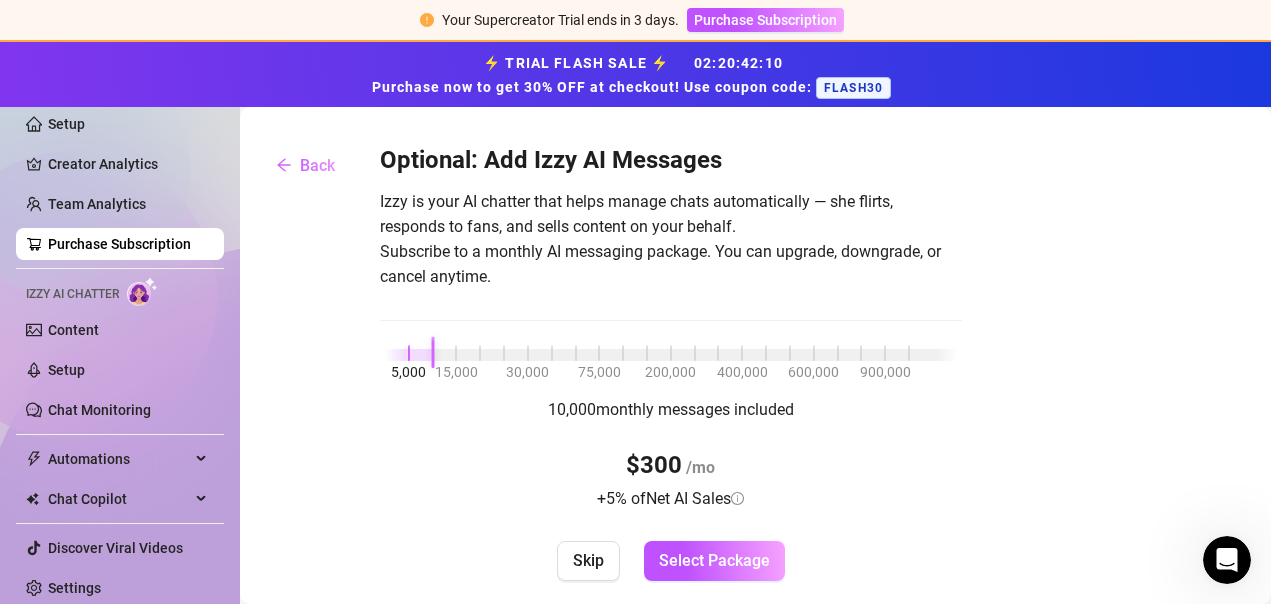 click on "5,000 15,000 30,000 75,000 200,000 400,000 600,000 900,000" at bounding box center (671, 351) 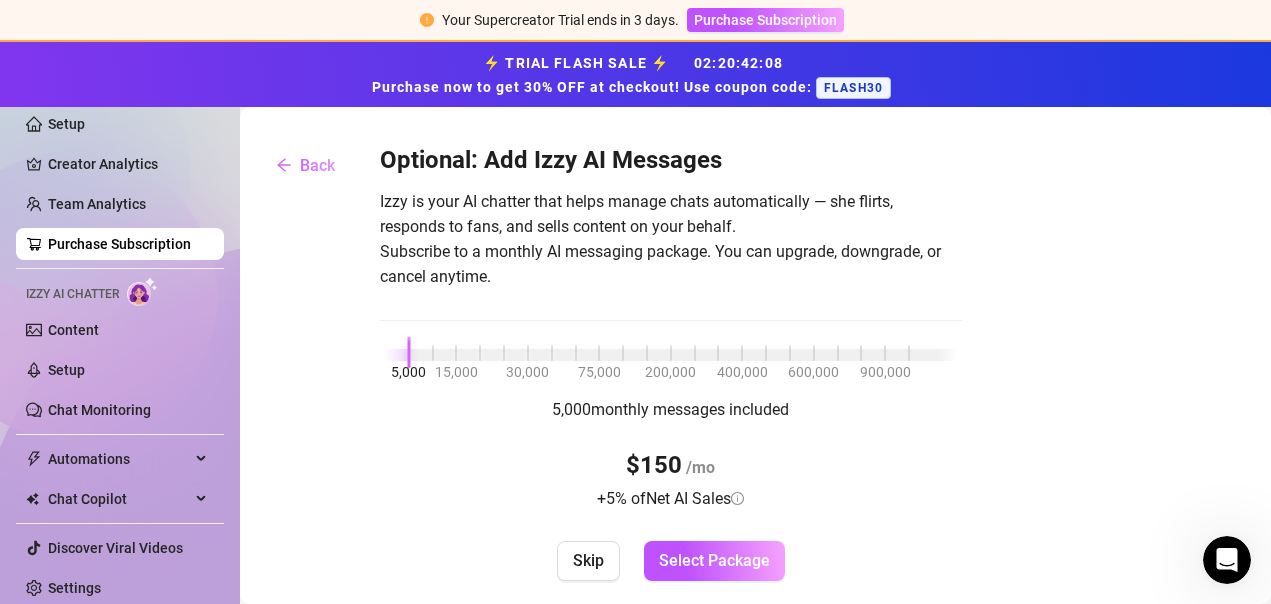 click on "5,000 15,000 30,000 75,000 200,000 400,000 600,000 900,000" at bounding box center (671, 351) 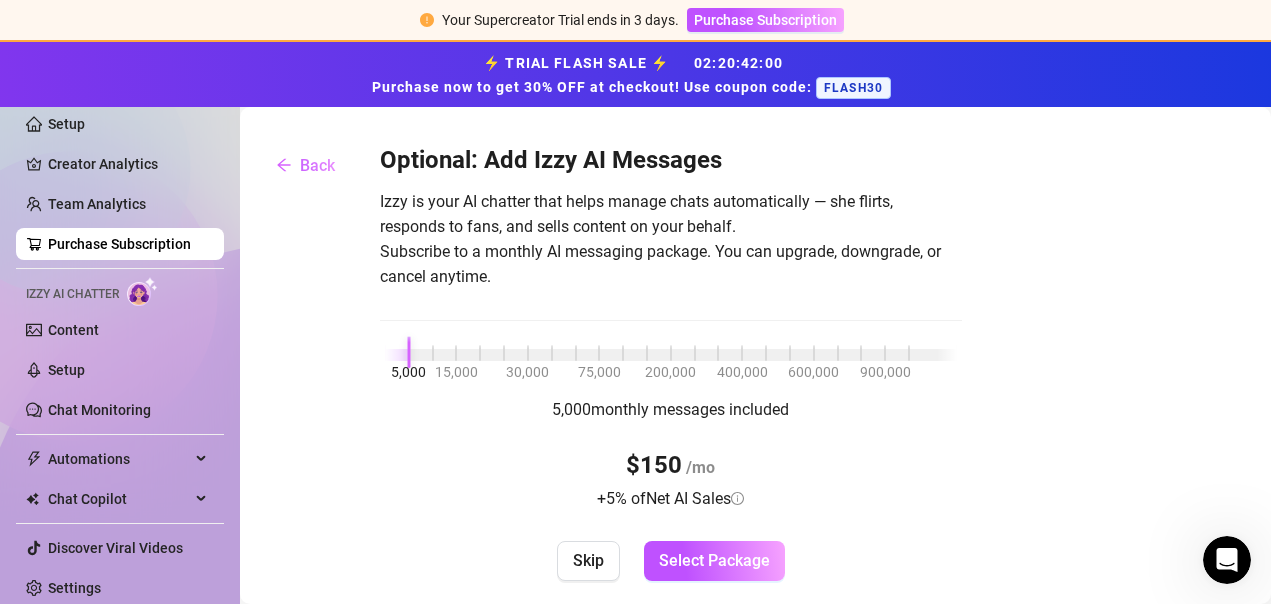 drag, startPoint x: 408, startPoint y: 360, endPoint x: 390, endPoint y: 358, distance: 18.110771 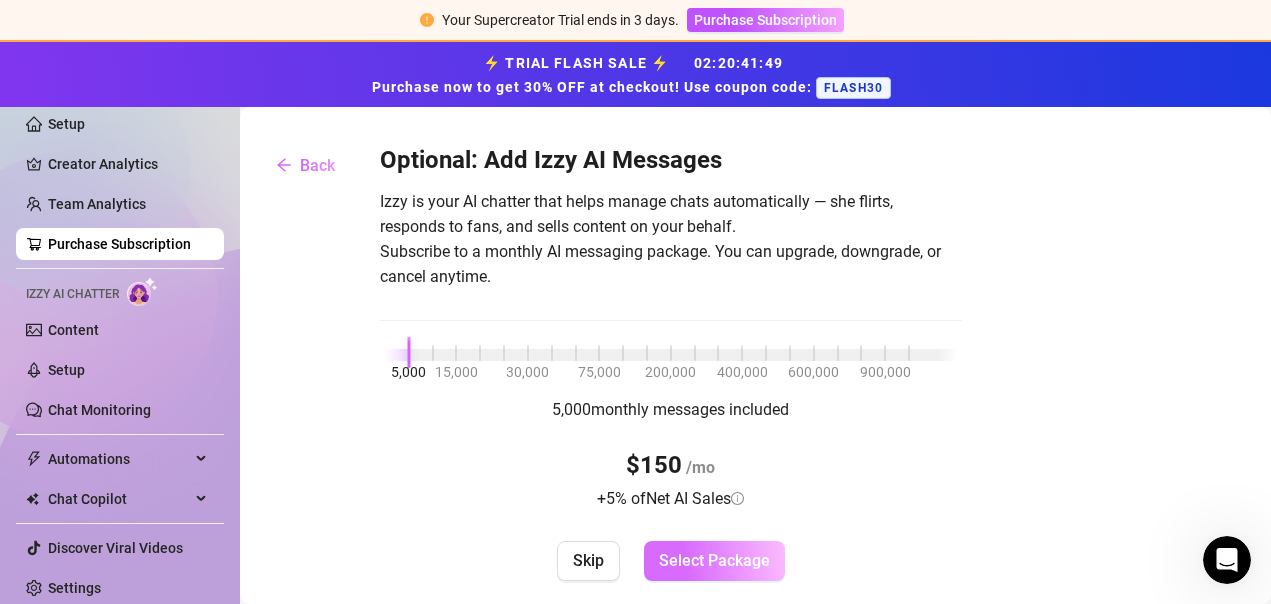 click on "Select Package" at bounding box center (714, 560) 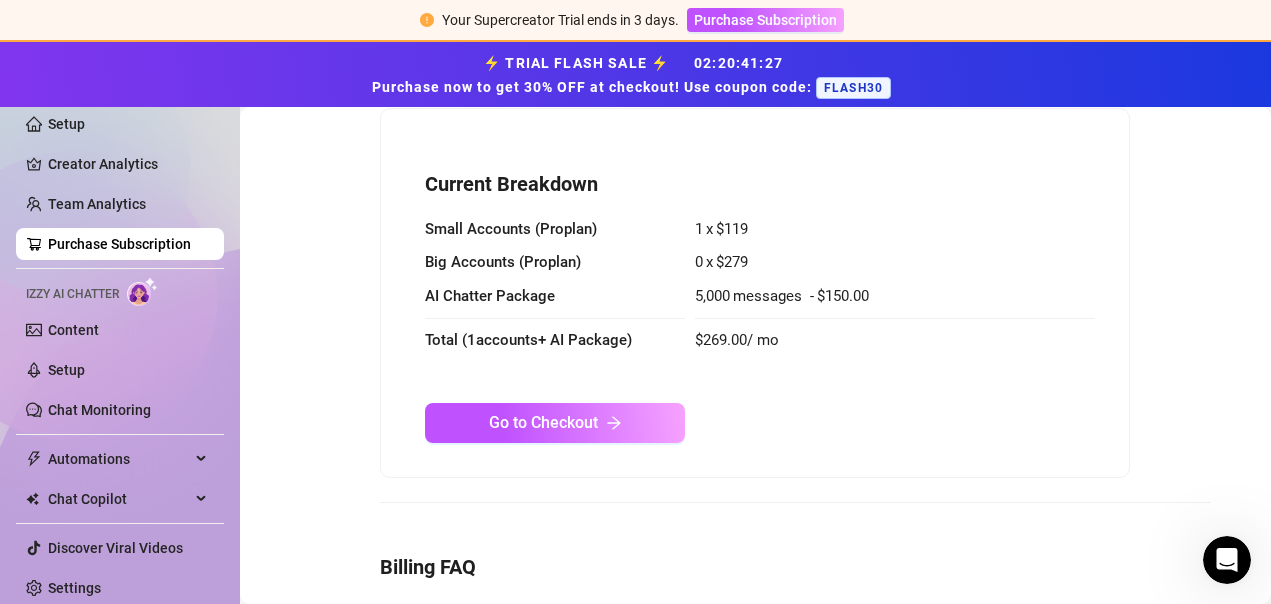 scroll, scrollTop: 0, scrollLeft: 0, axis: both 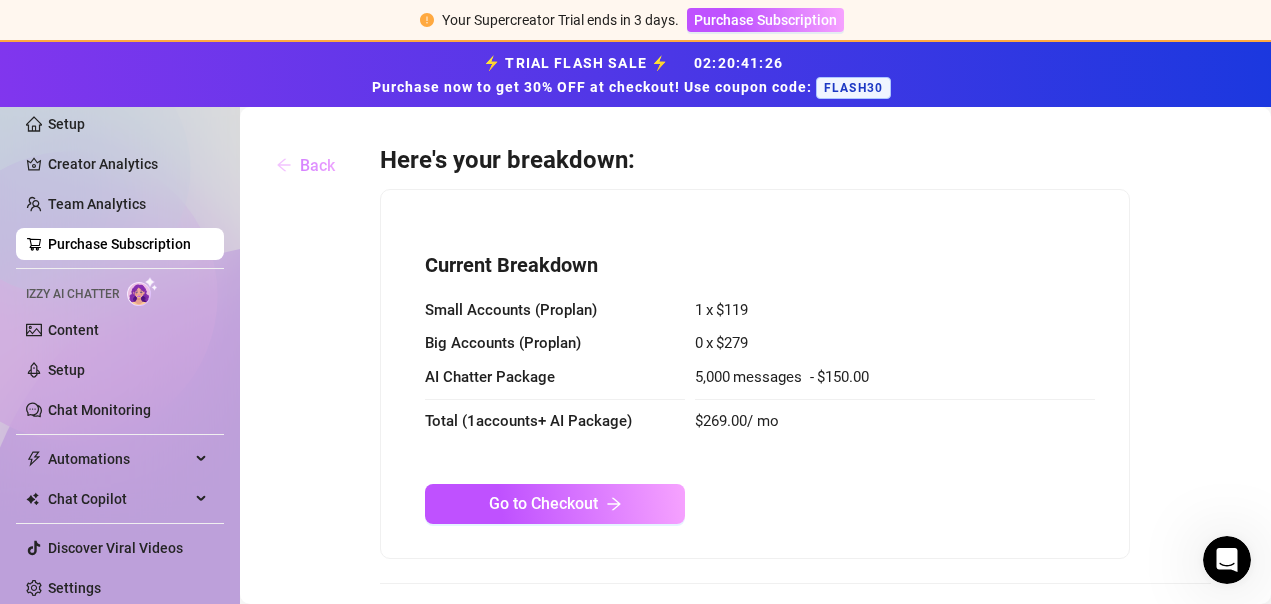 click on "Back" at bounding box center [305, 165] 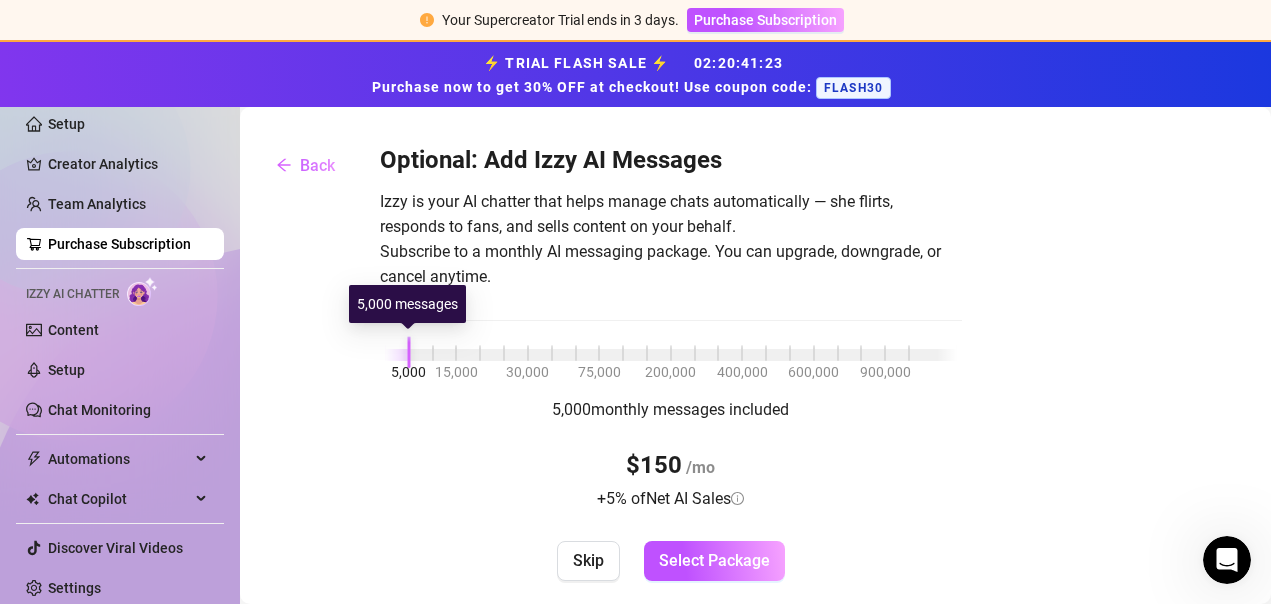 drag, startPoint x: 406, startPoint y: 358, endPoint x: 380, endPoint y: 355, distance: 26.172504 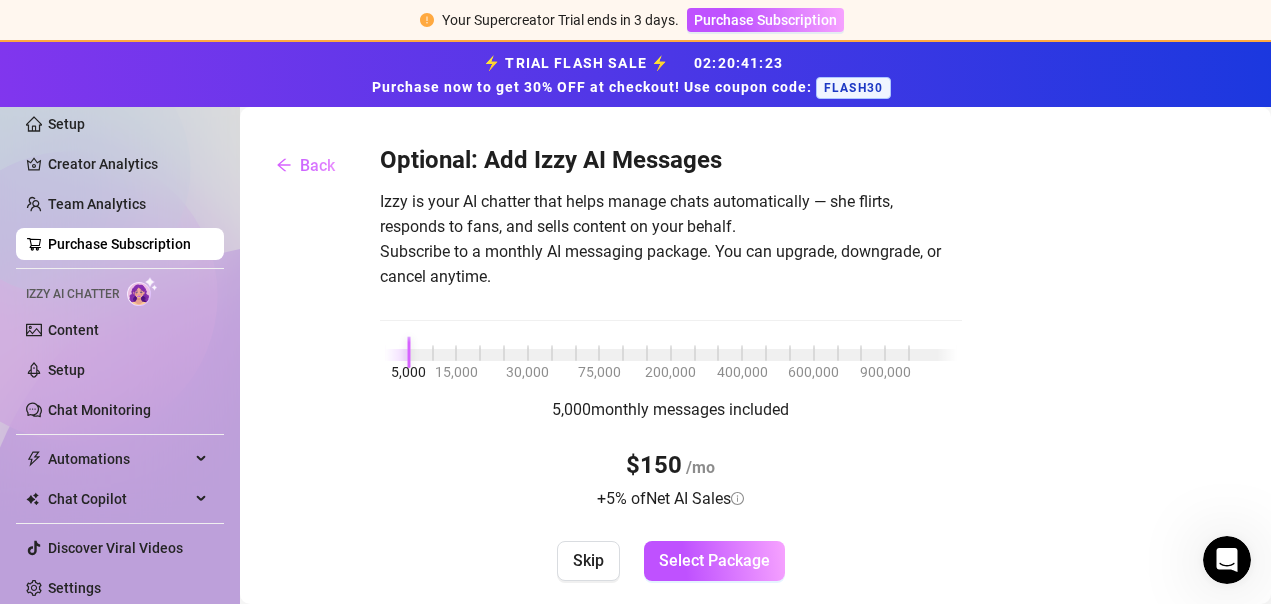 click on "5,000" at bounding box center (408, 372) 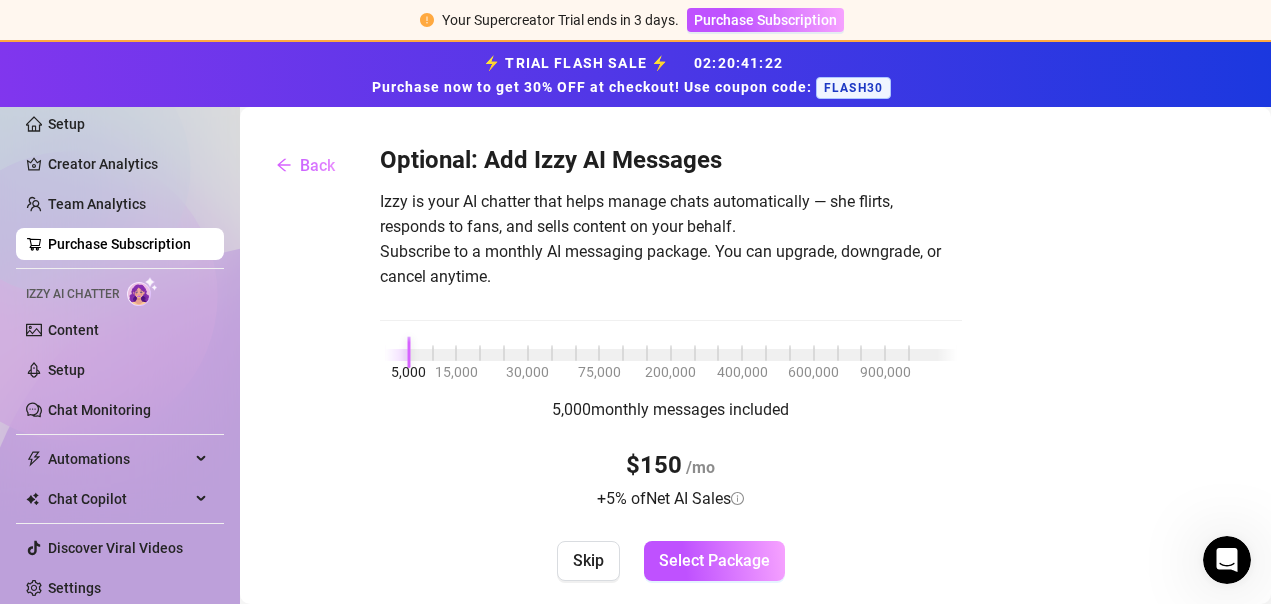 click on "5,000" at bounding box center (408, 372) 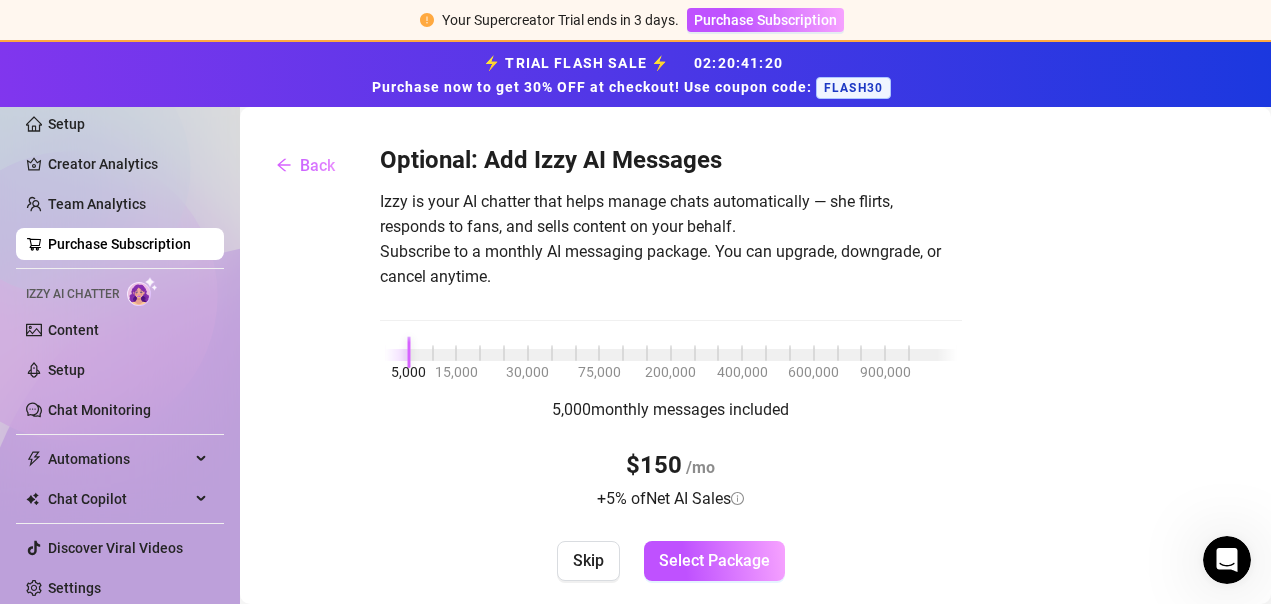 drag, startPoint x: 392, startPoint y: 360, endPoint x: 370, endPoint y: 404, distance: 49.193497 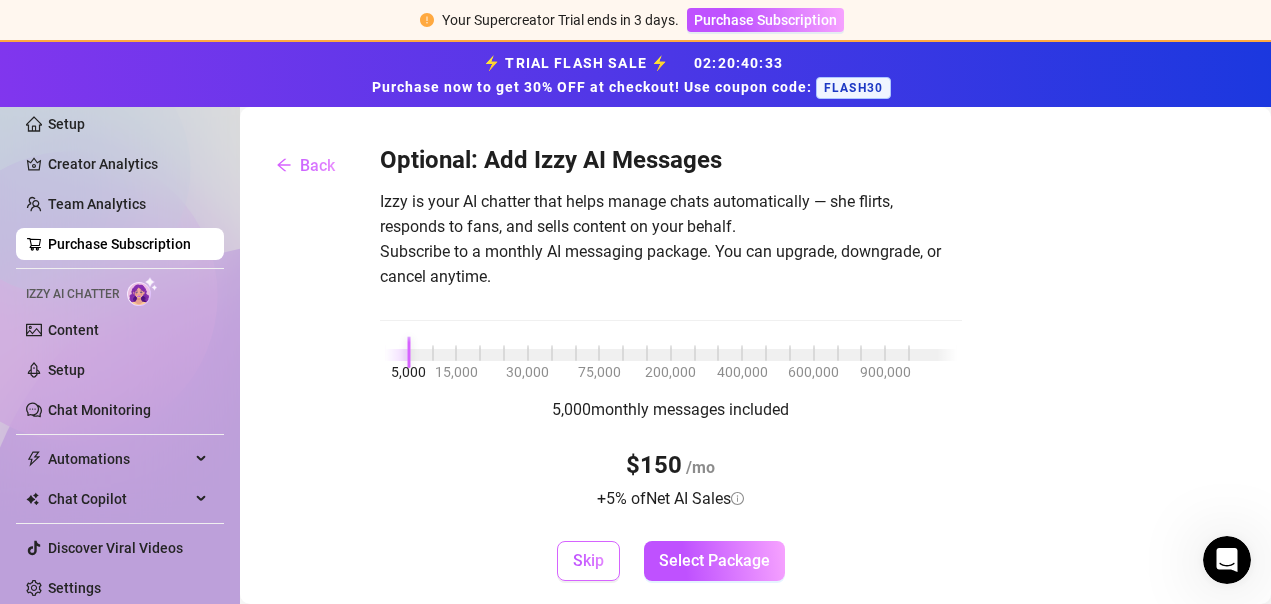 click on "Skip" at bounding box center (588, 560) 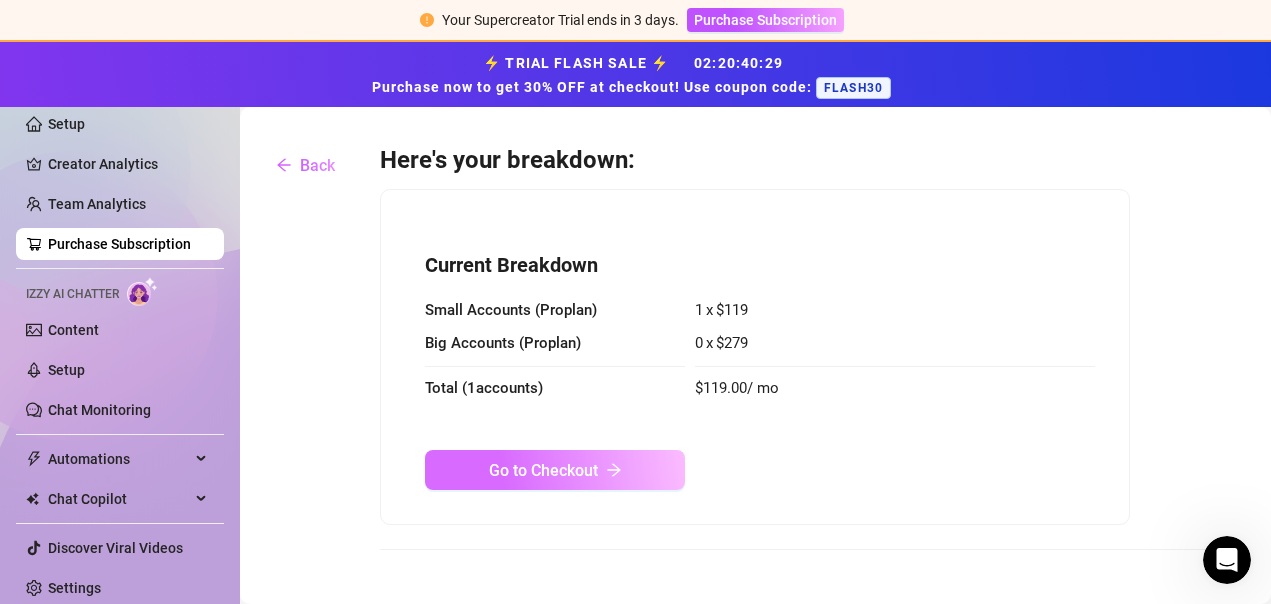 click on "Go to Checkout" at bounding box center (543, 470) 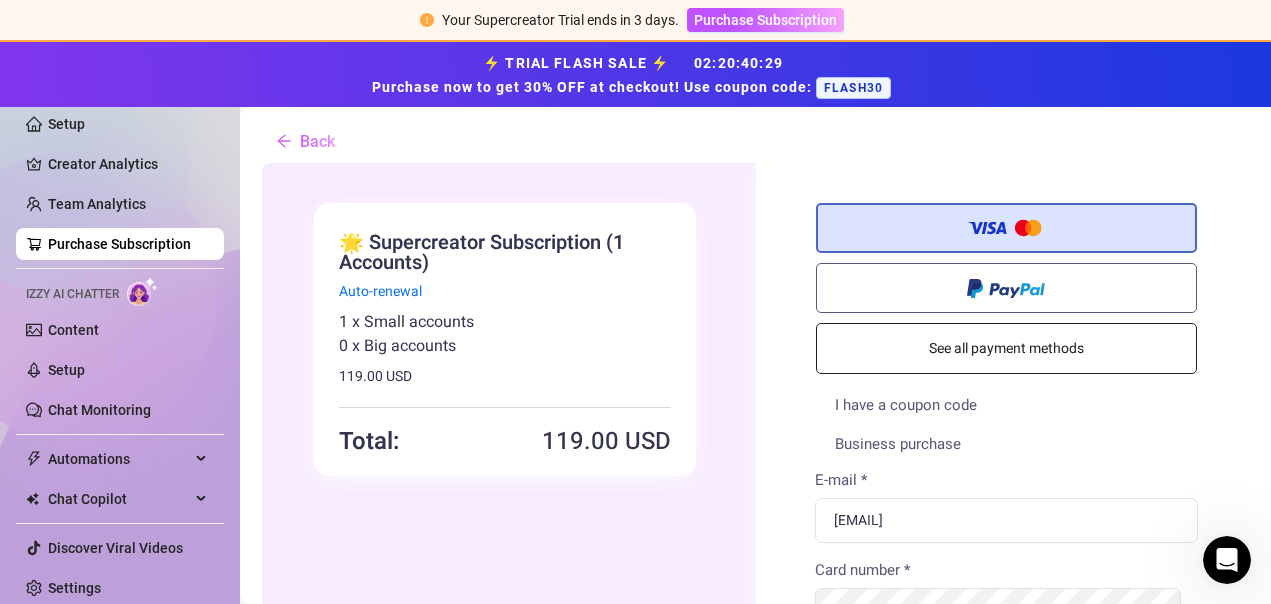 scroll, scrollTop: 0, scrollLeft: 0, axis: both 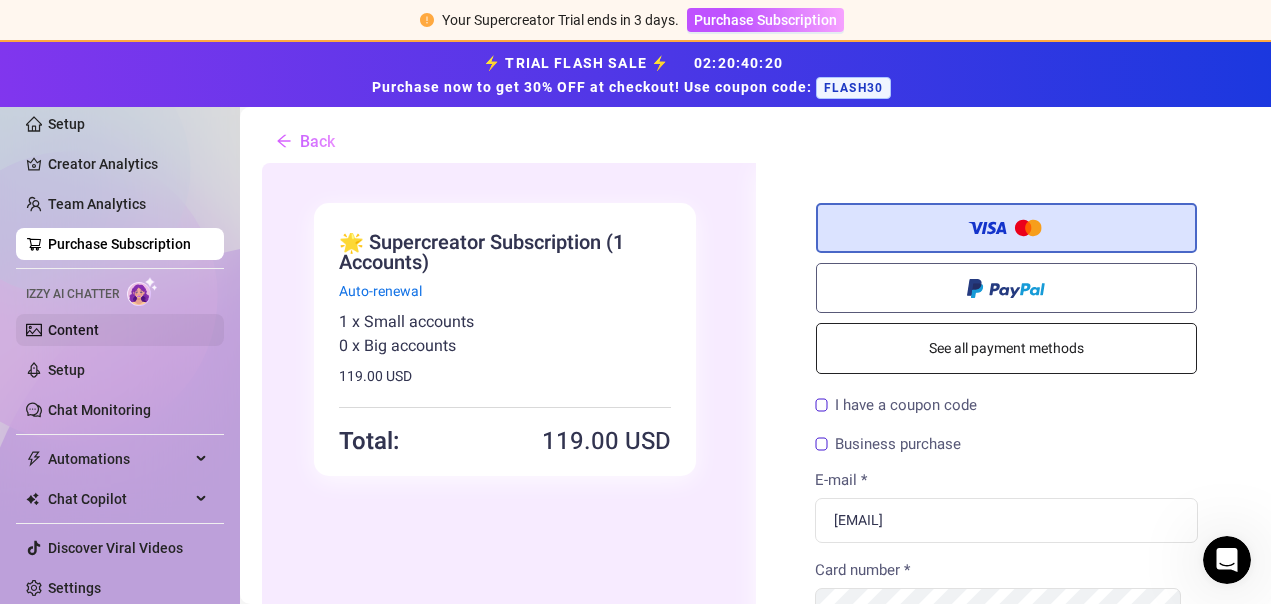 click on "Content" at bounding box center [73, 330] 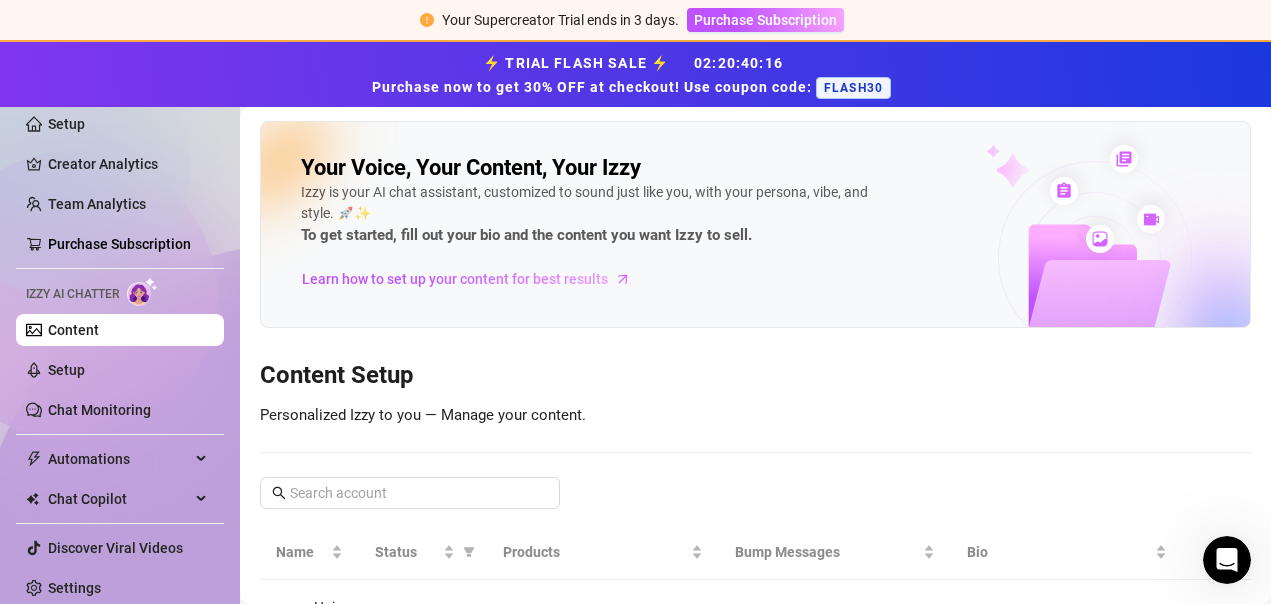 scroll, scrollTop: 112, scrollLeft: 0, axis: vertical 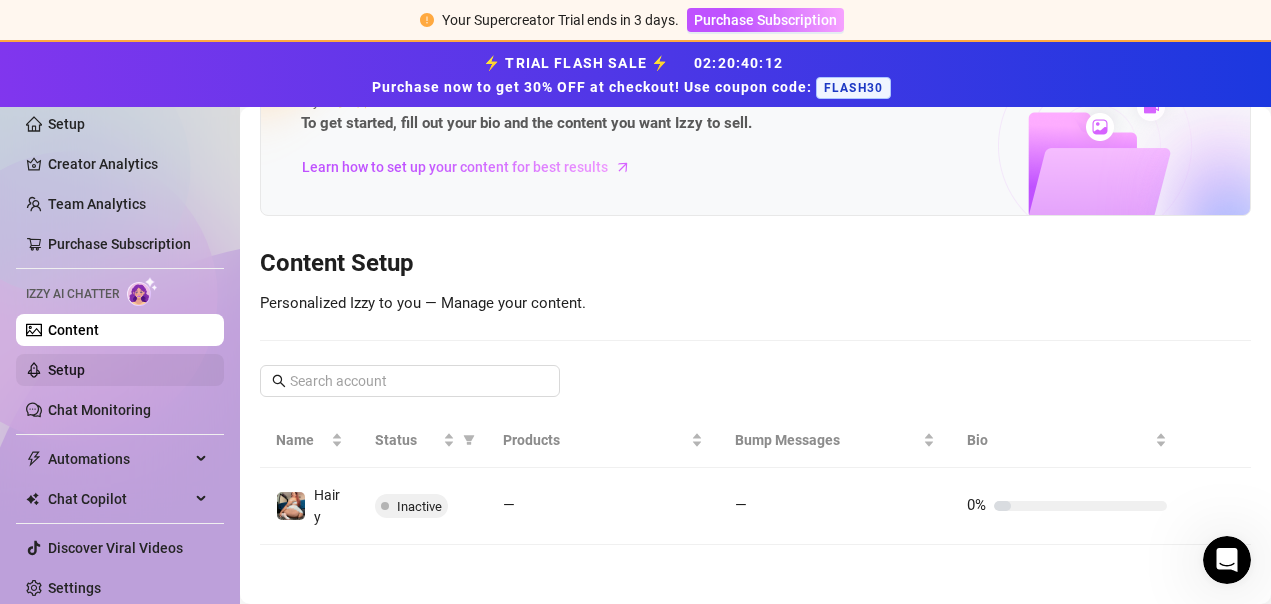 click on "Setup" at bounding box center [66, 370] 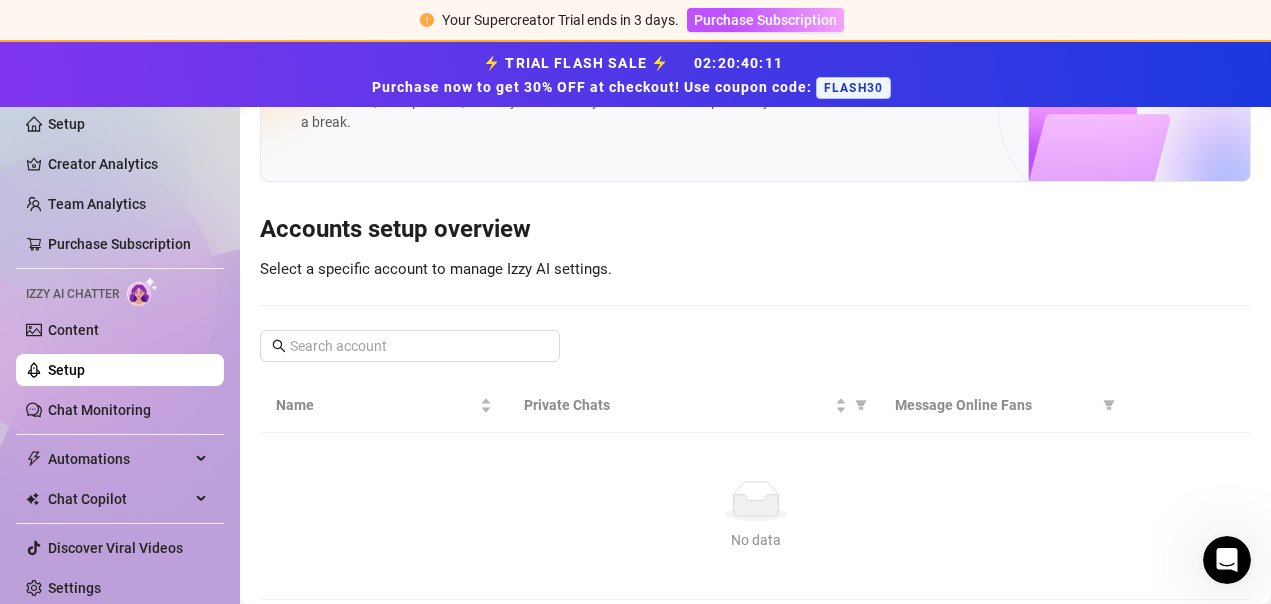 scroll, scrollTop: 65, scrollLeft: 0, axis: vertical 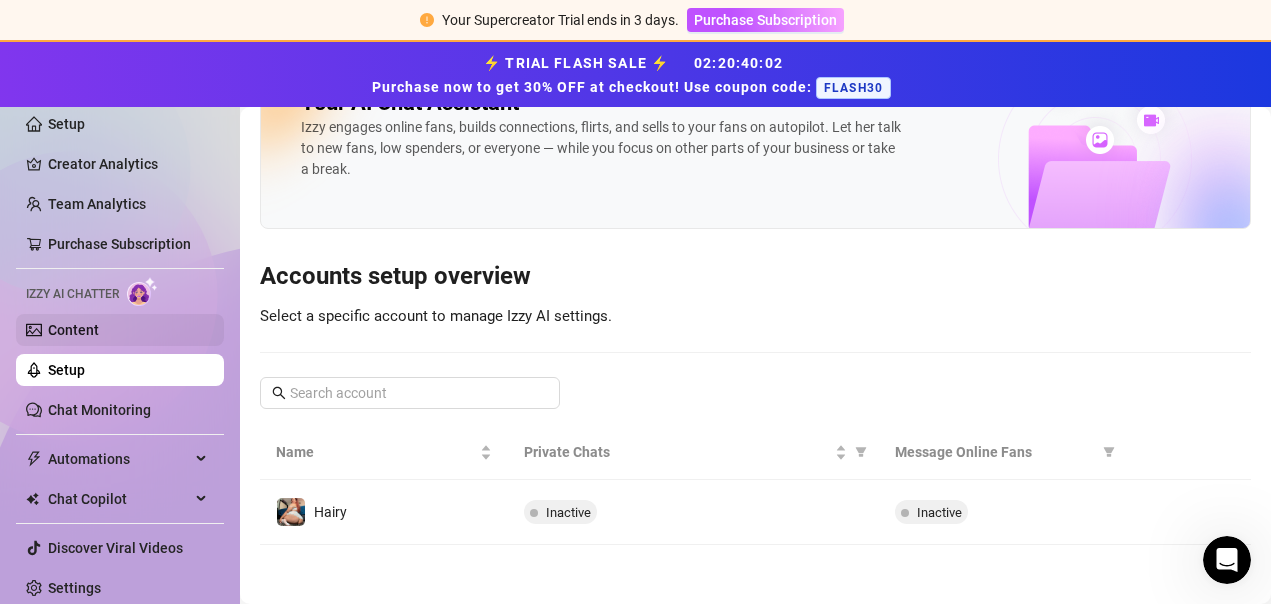 click on "Content" at bounding box center (73, 330) 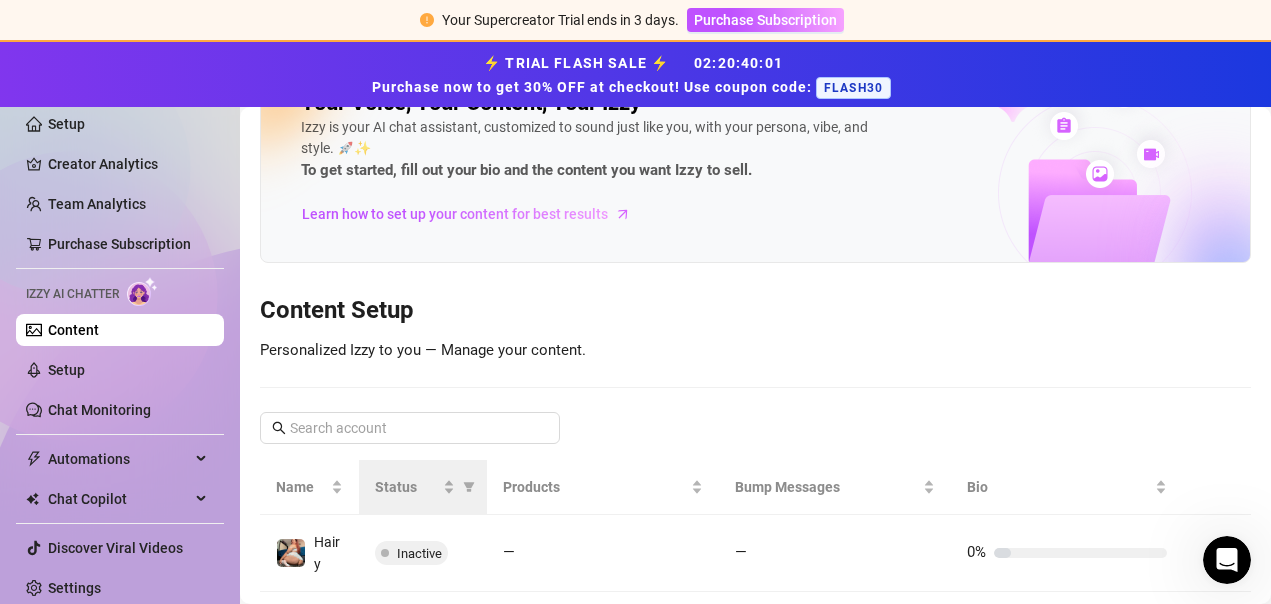 scroll, scrollTop: 112, scrollLeft: 0, axis: vertical 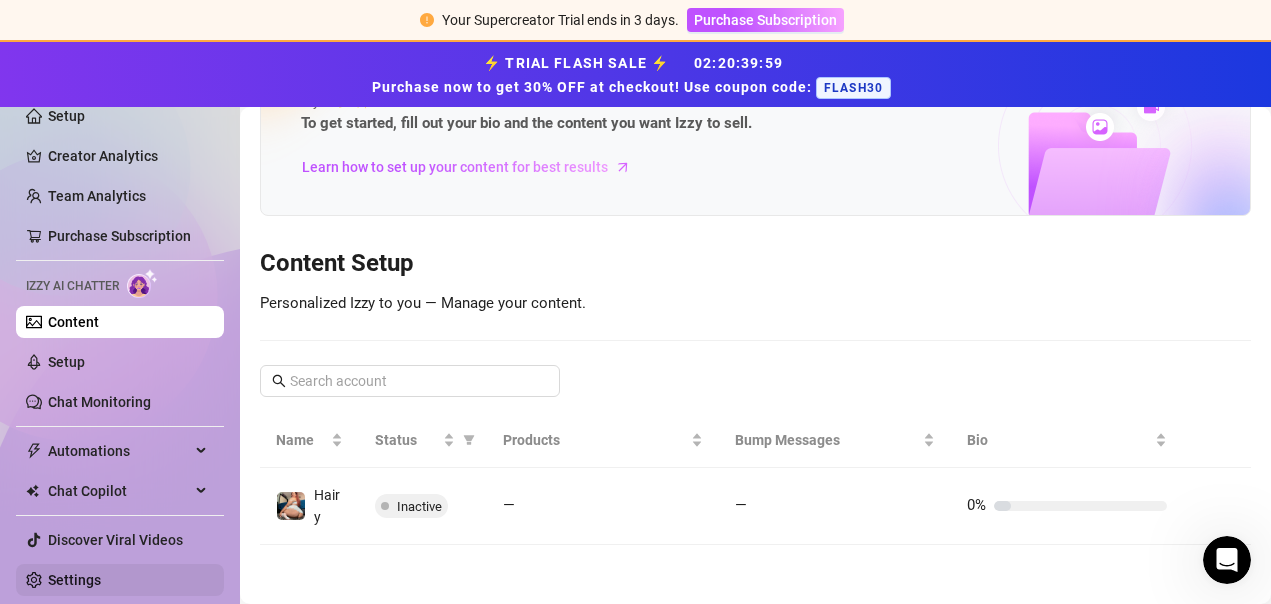 click on "Settings" at bounding box center [74, 580] 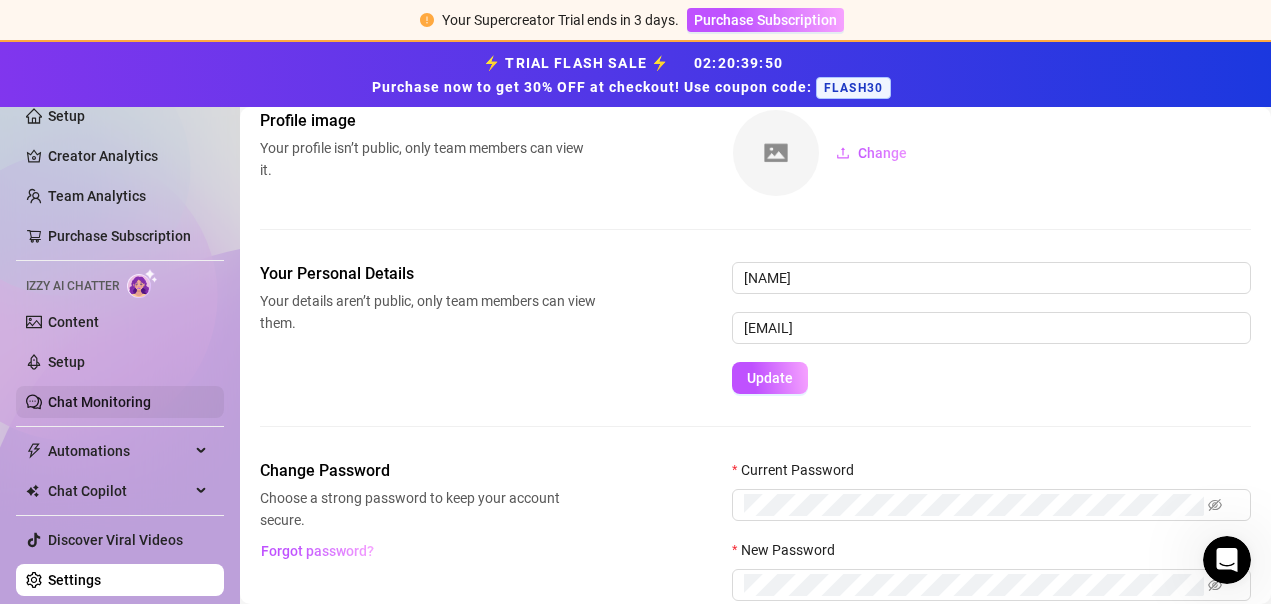 scroll, scrollTop: 0, scrollLeft: 0, axis: both 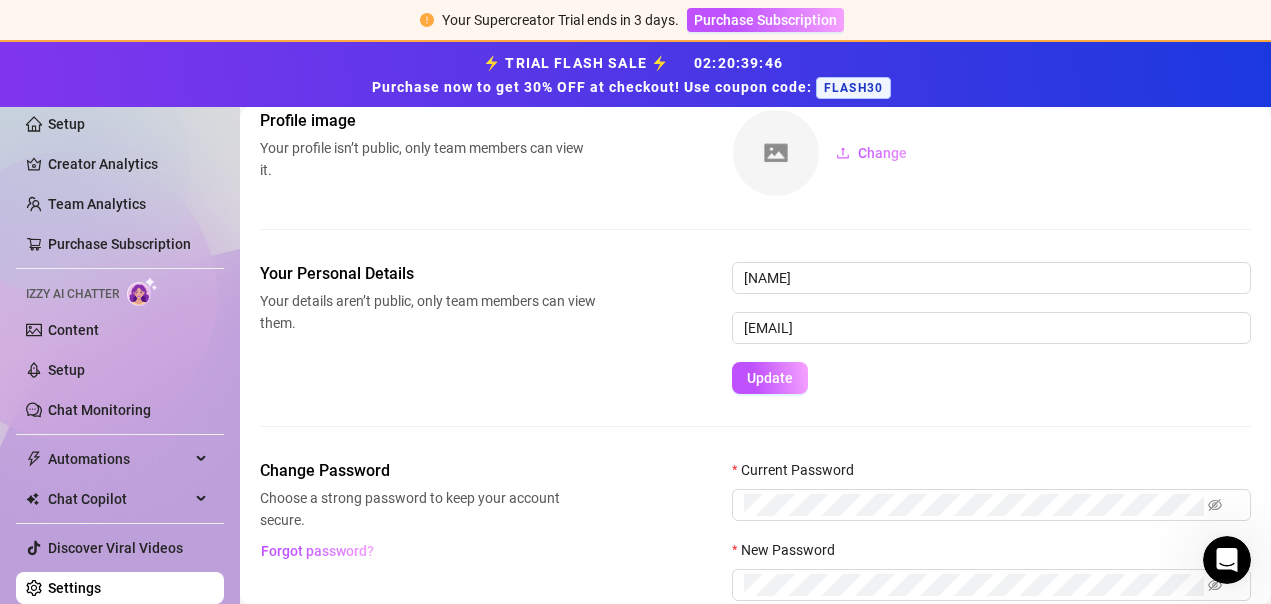 click on "FLASH30" at bounding box center [853, 88] 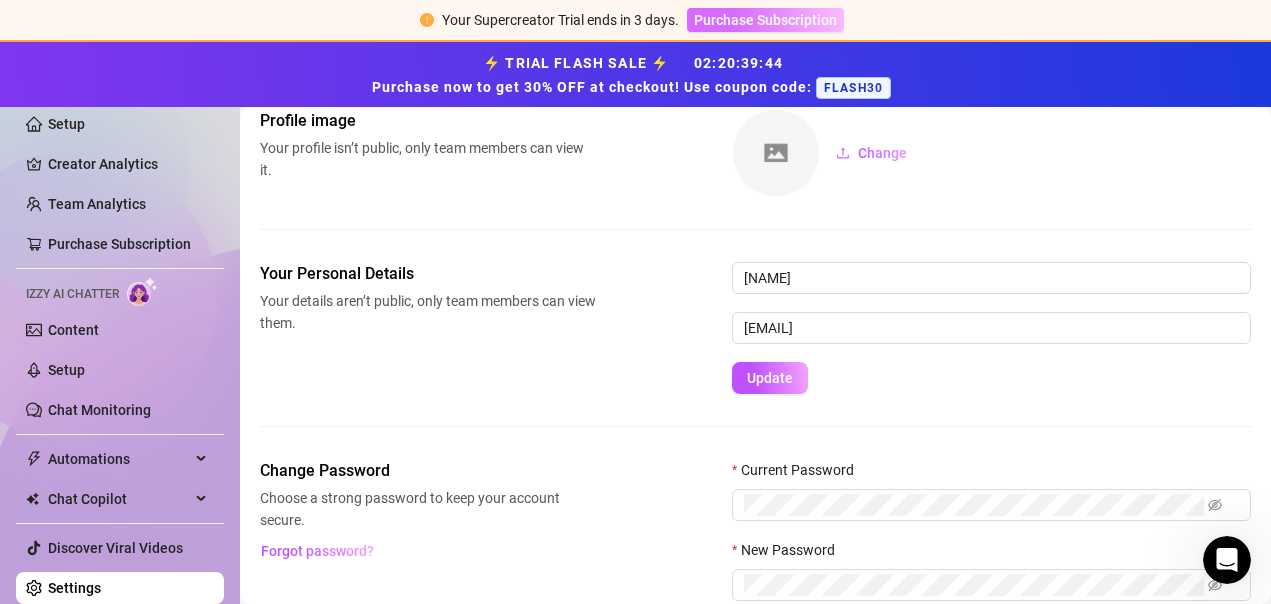 click on "Purchase Subscription" at bounding box center (765, 20) 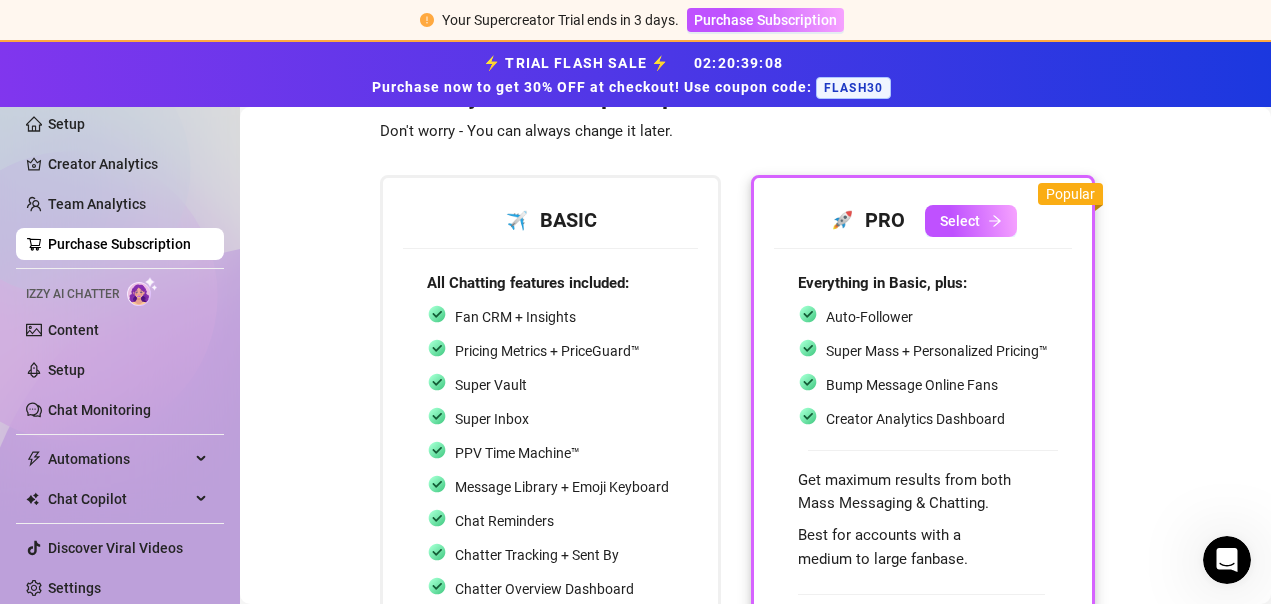 scroll, scrollTop: 0, scrollLeft: 0, axis: both 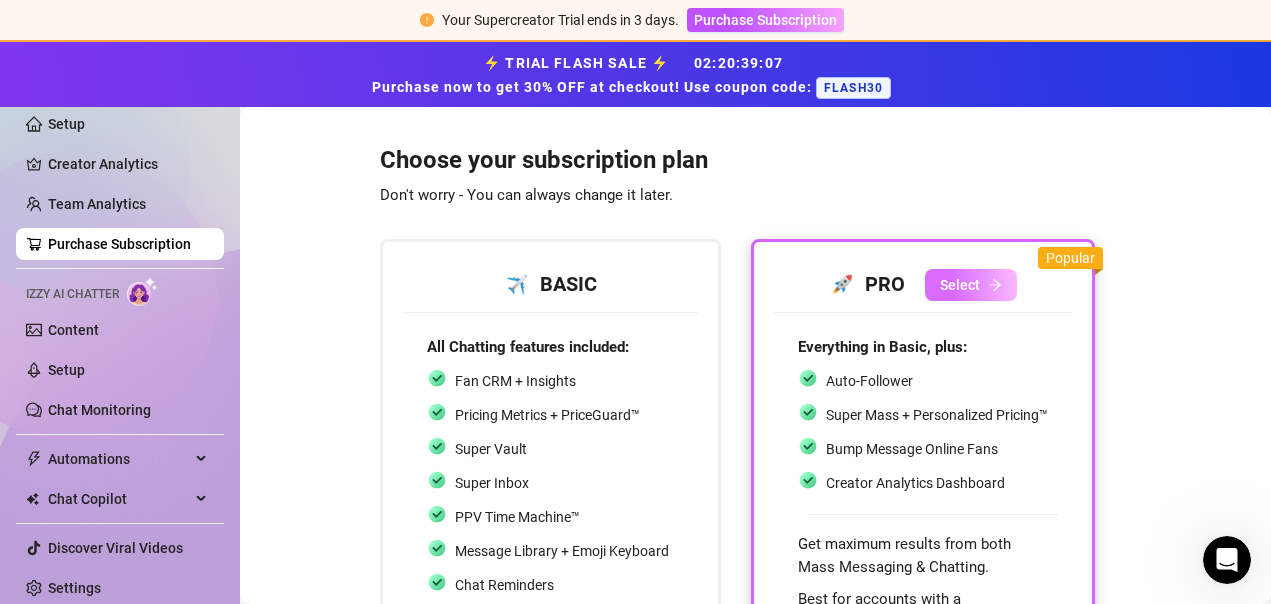 click on "Select" at bounding box center [960, 285] 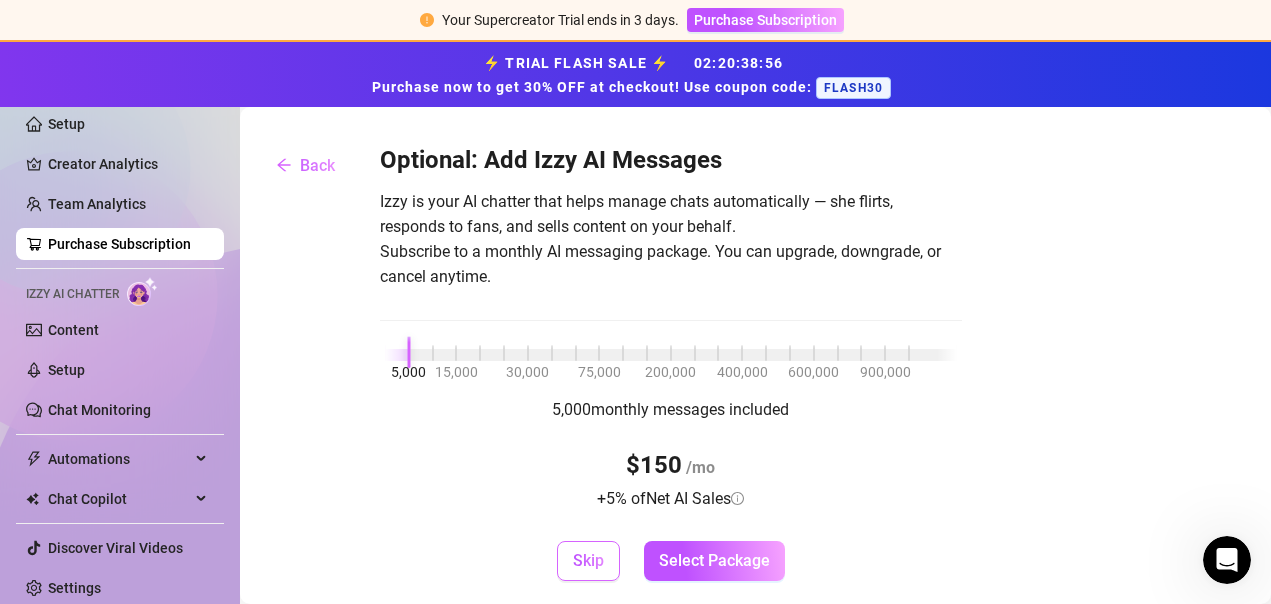 click on "Skip" at bounding box center [588, 561] 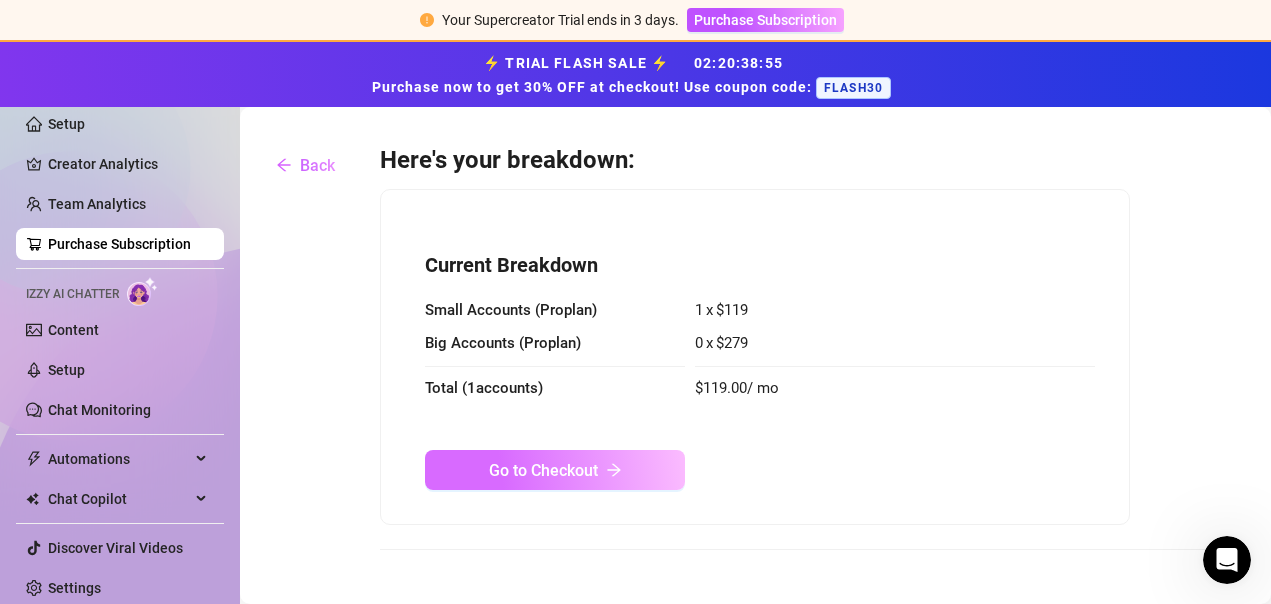 click on "Go to Checkout" at bounding box center [543, 470] 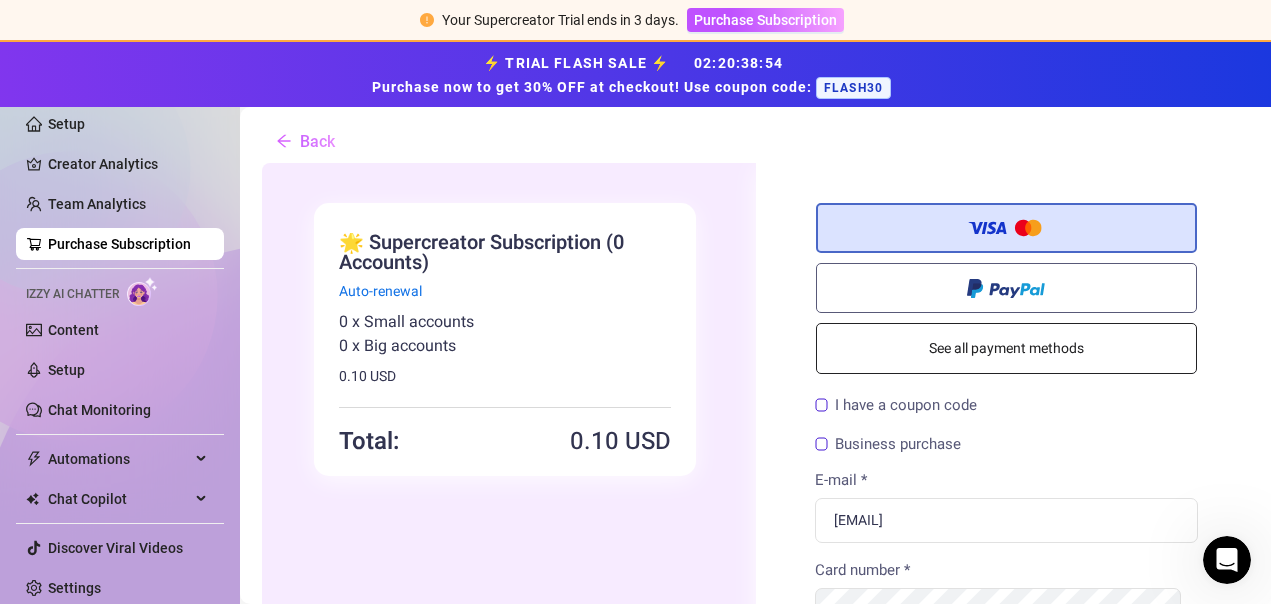 scroll, scrollTop: 0, scrollLeft: 0, axis: both 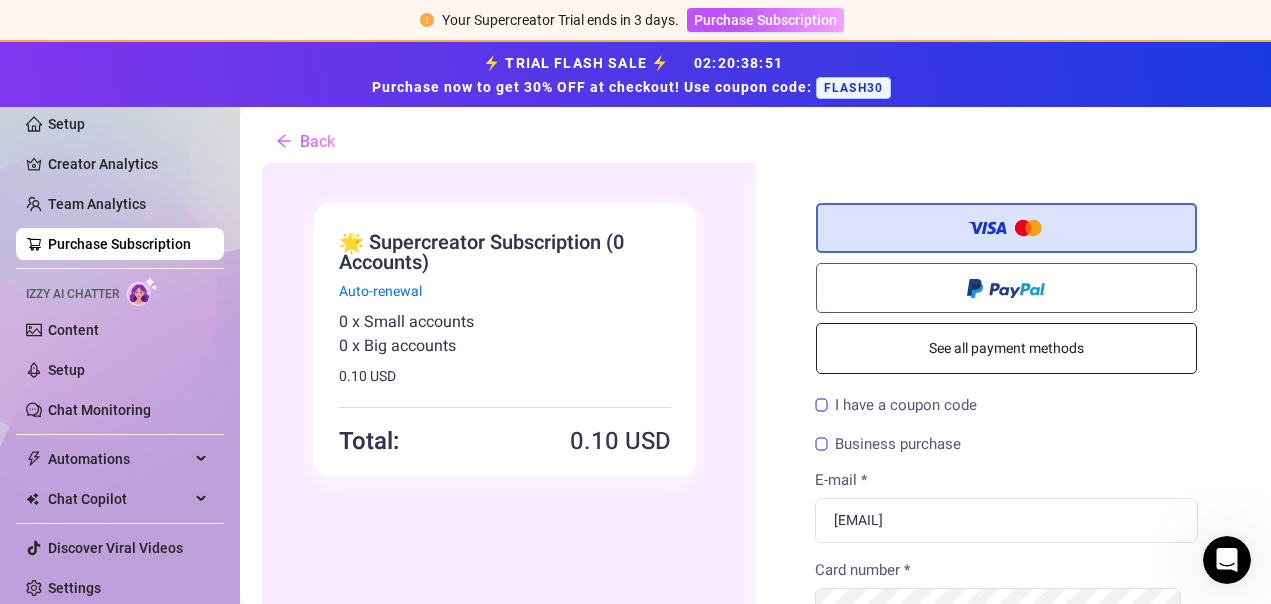 click on "I have a coupon code" at bounding box center [894, 403] 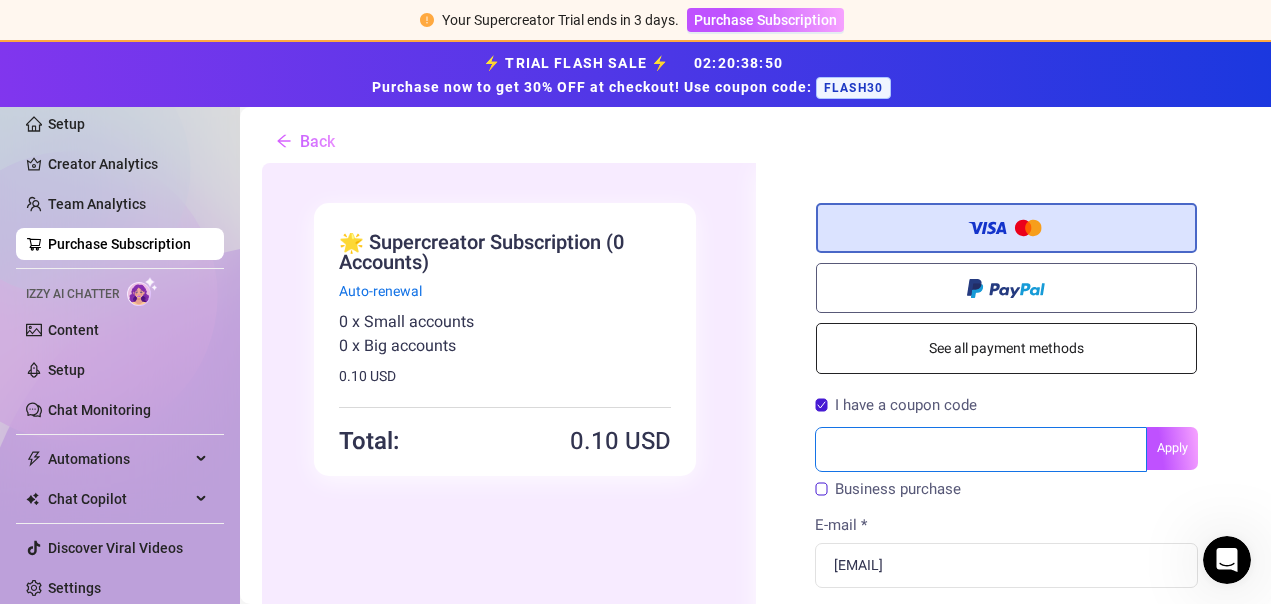click at bounding box center (979, 447) 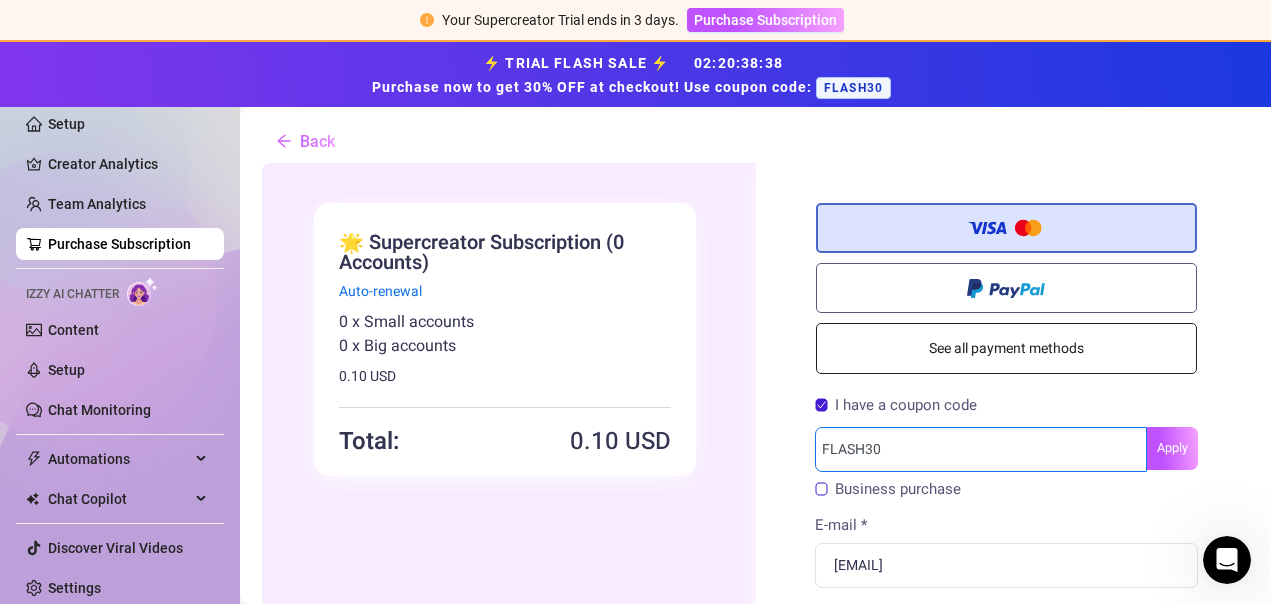 type on "FLASH30" 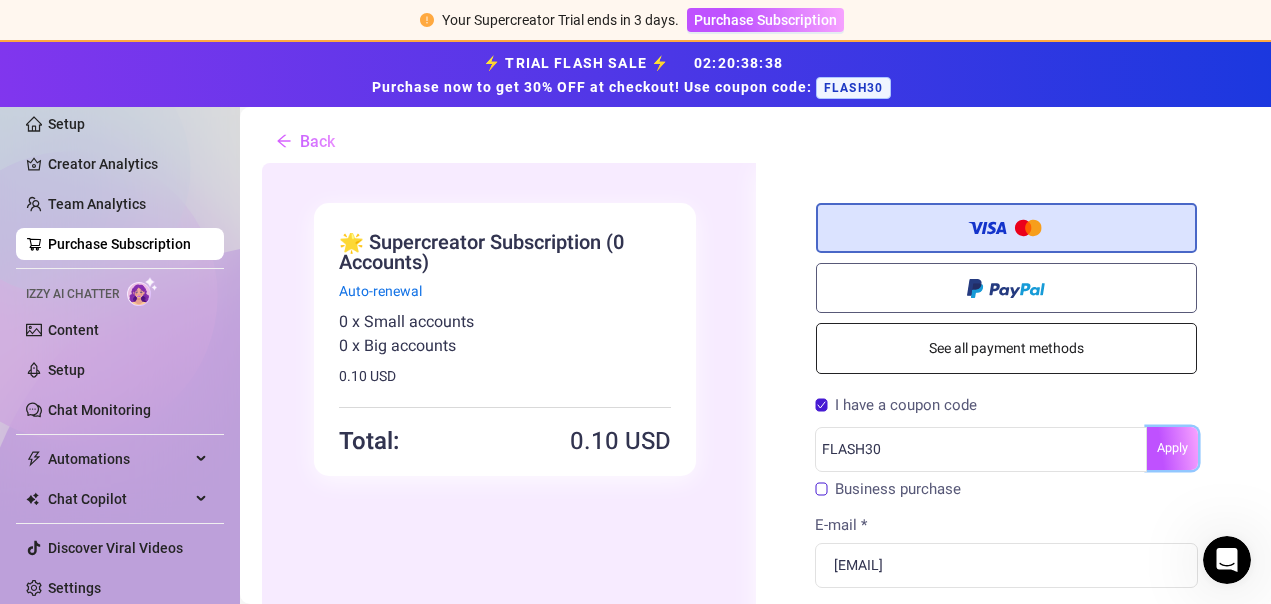 click on "You're buying
×" at bounding box center (753, 882) 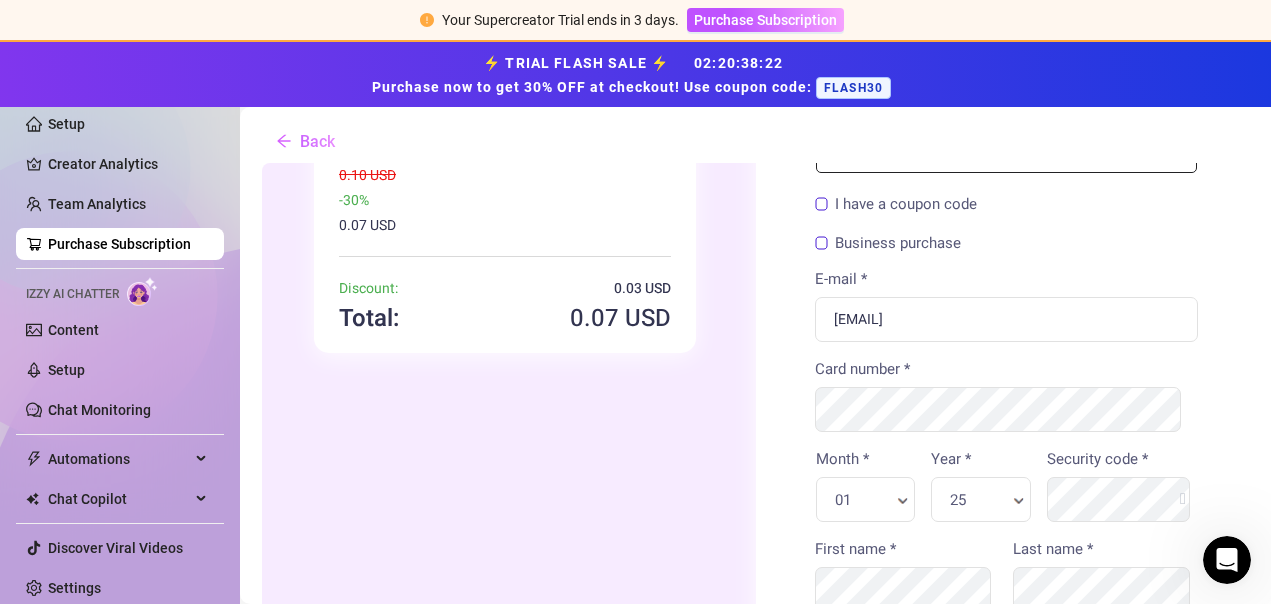 scroll, scrollTop: 238, scrollLeft: 0, axis: vertical 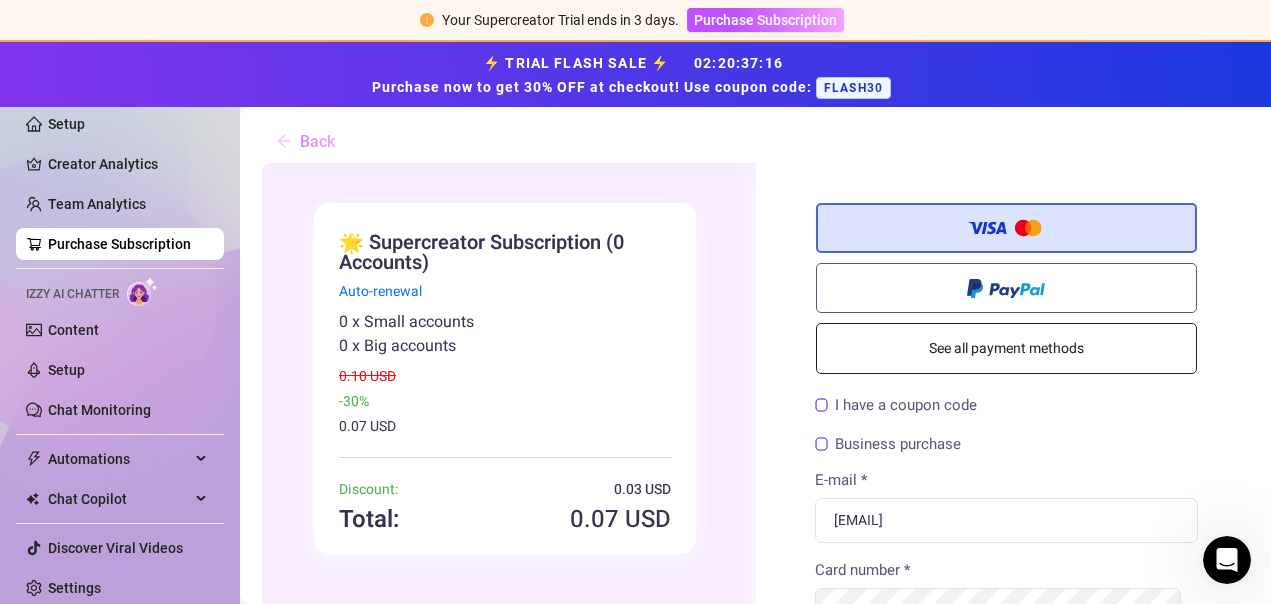 click on "Back" at bounding box center (305, 141) 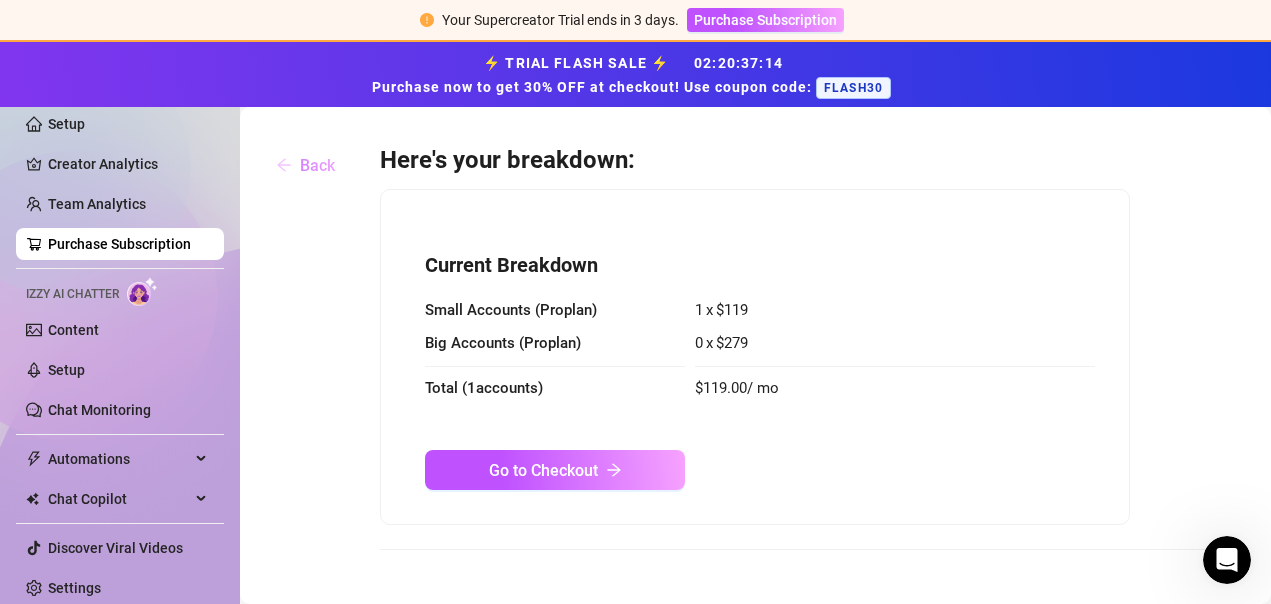 click on "Back" at bounding box center (317, 165) 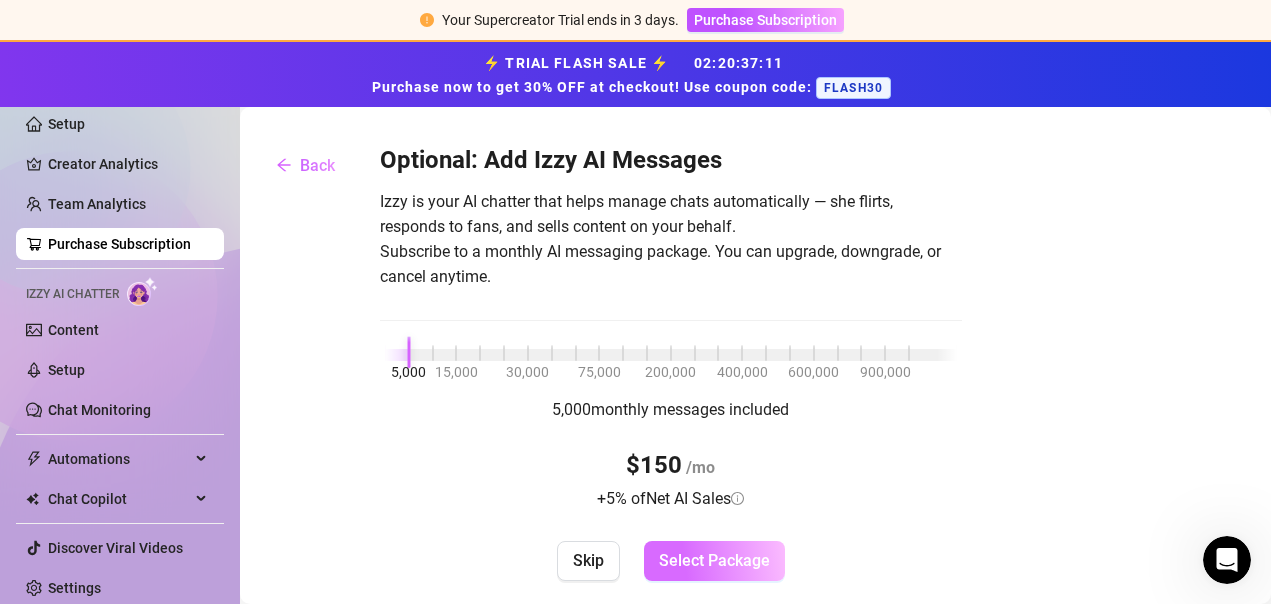 click on "Select Package" at bounding box center (714, 560) 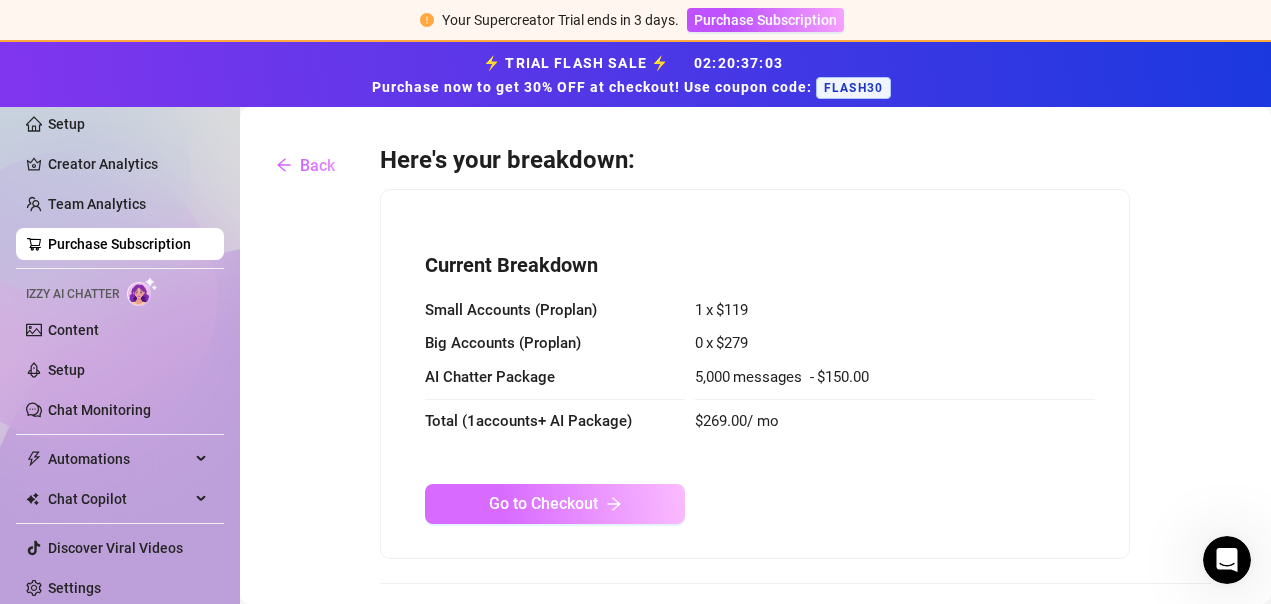 click on "Go to Checkout" at bounding box center (555, 504) 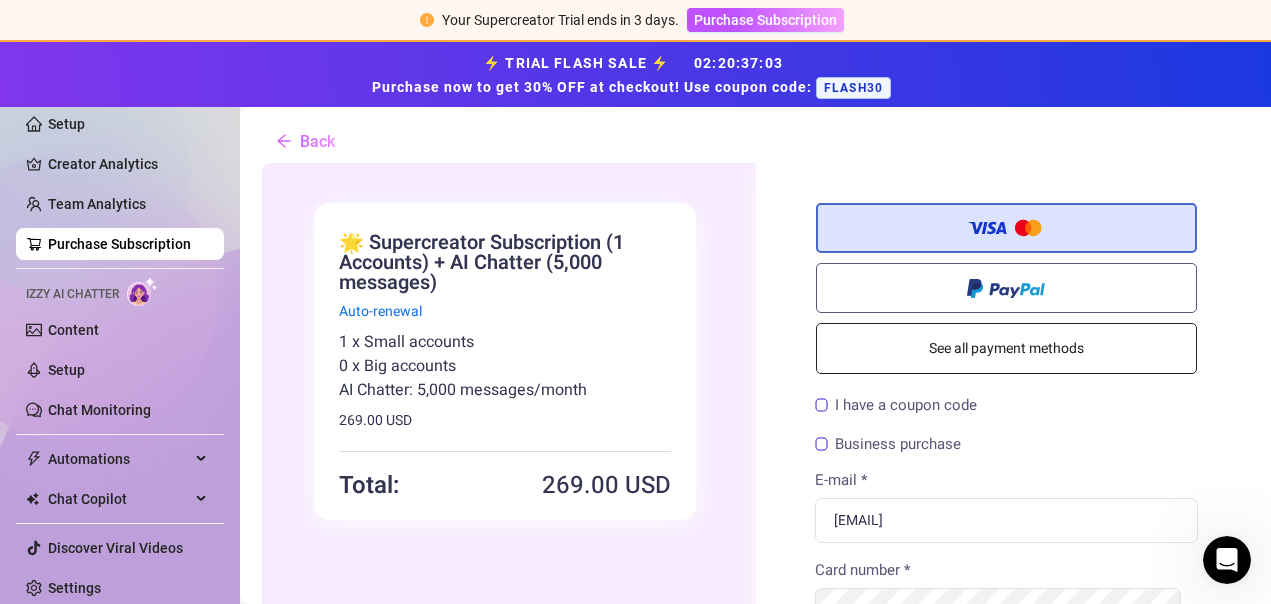 scroll, scrollTop: 0, scrollLeft: 0, axis: both 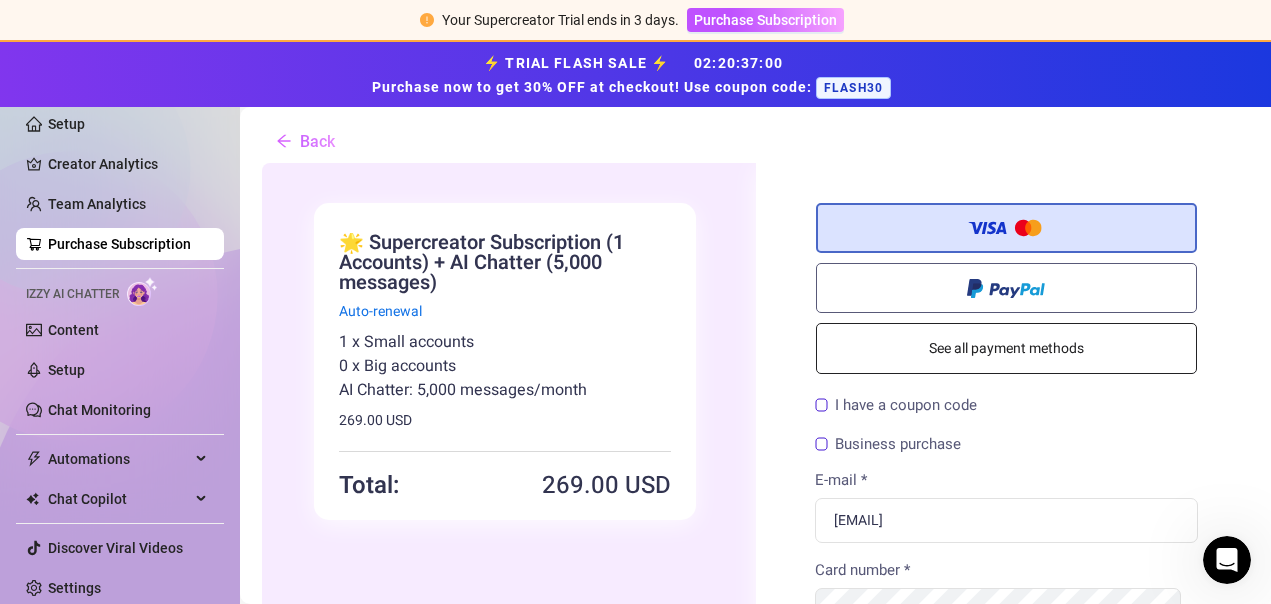 click on "I have a coupon code" at bounding box center [894, 403] 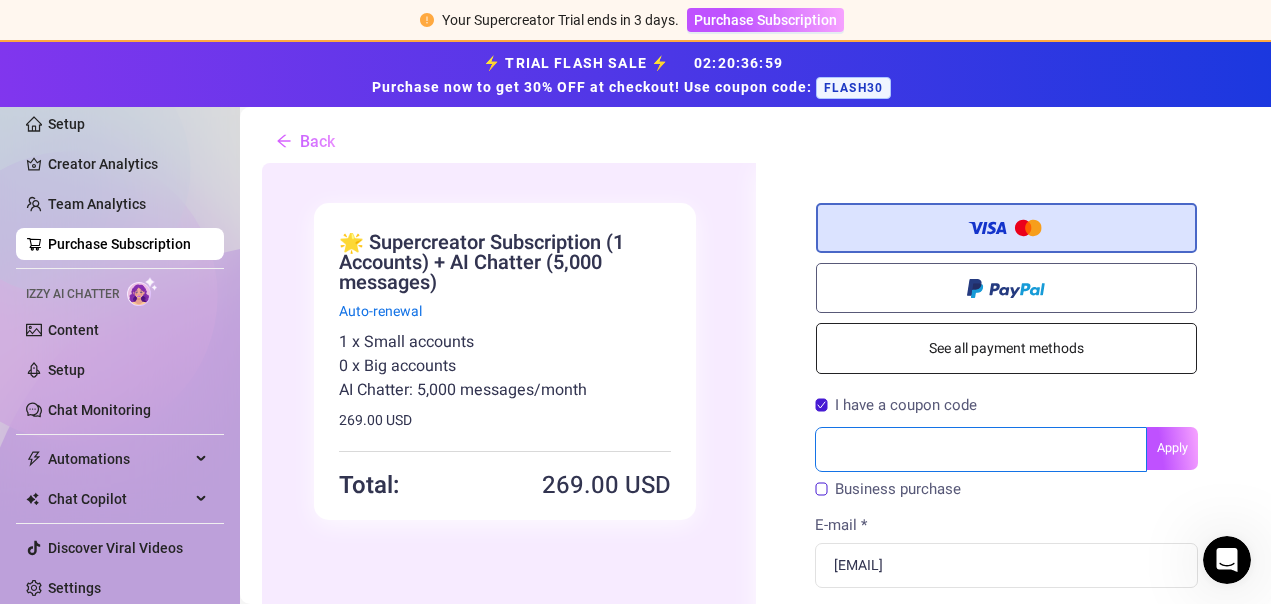 click at bounding box center [979, 447] 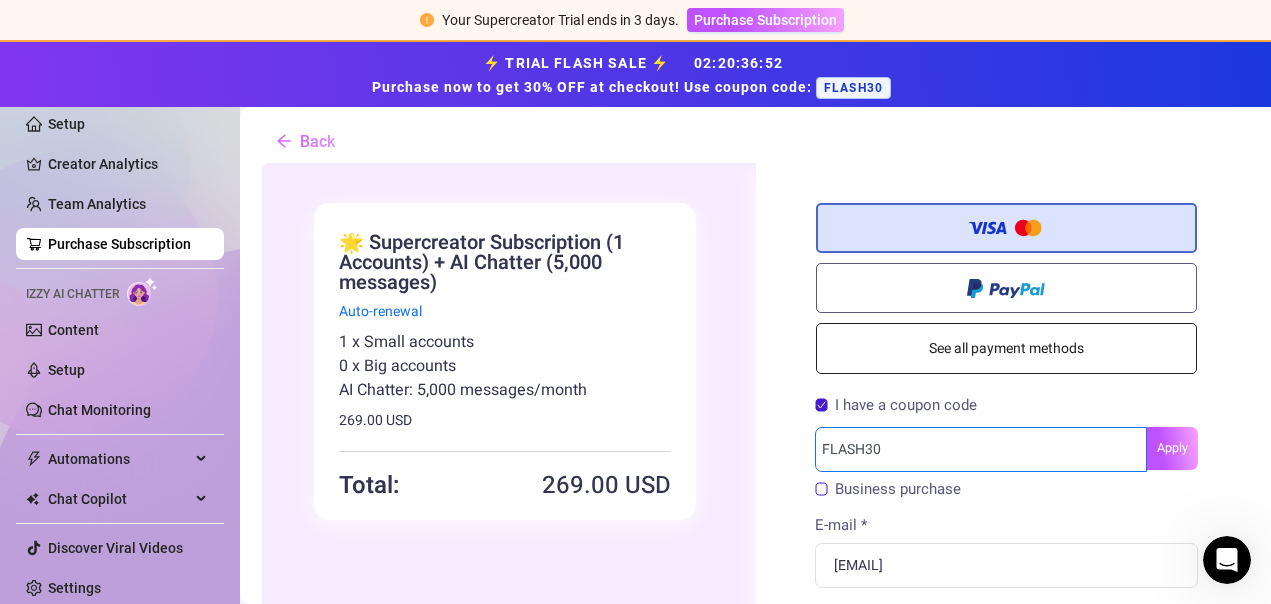 type on "FLASH30" 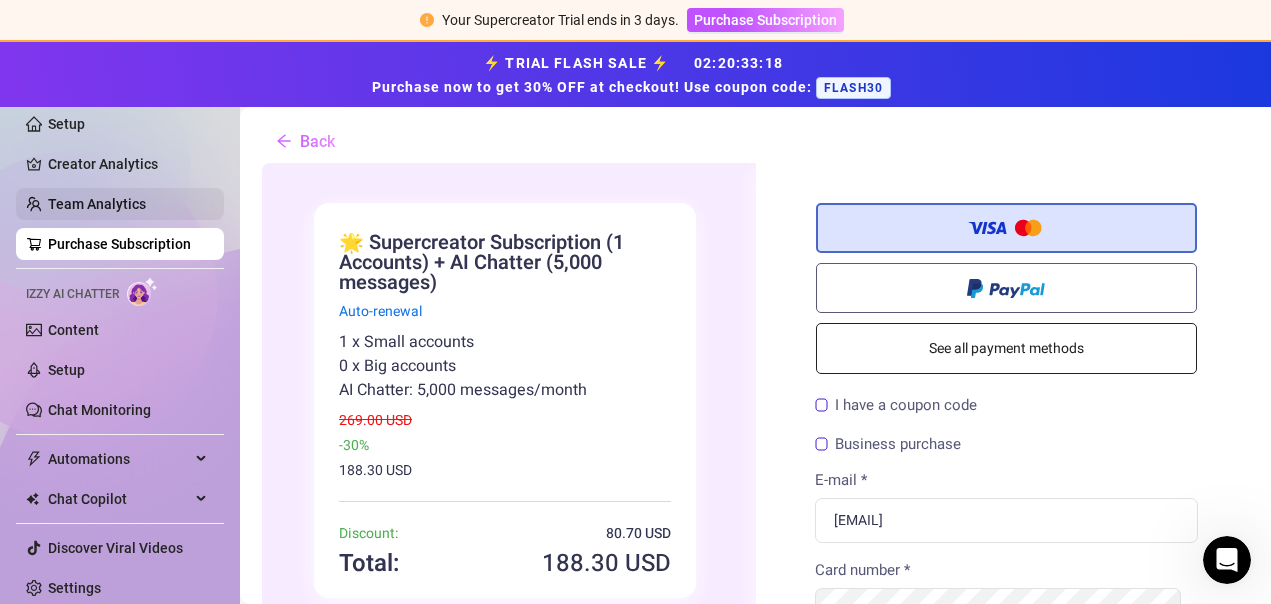 click on "Team Analytics" at bounding box center [97, 204] 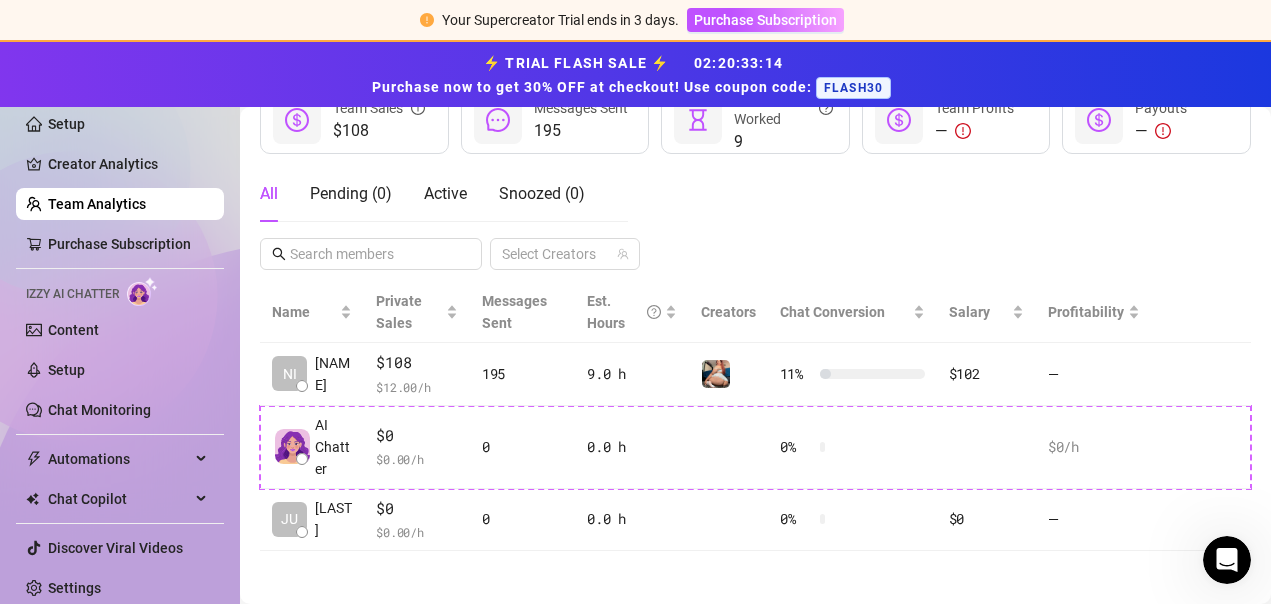 scroll, scrollTop: 346, scrollLeft: 0, axis: vertical 